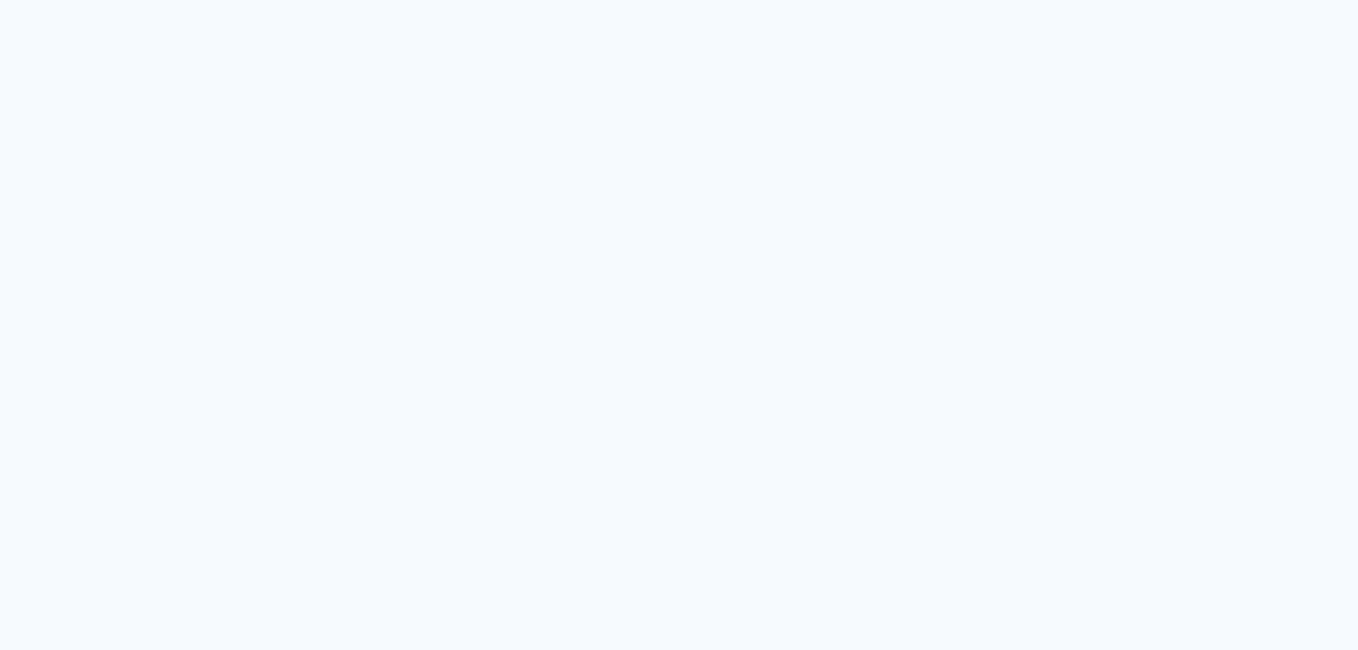 scroll, scrollTop: 0, scrollLeft: 0, axis: both 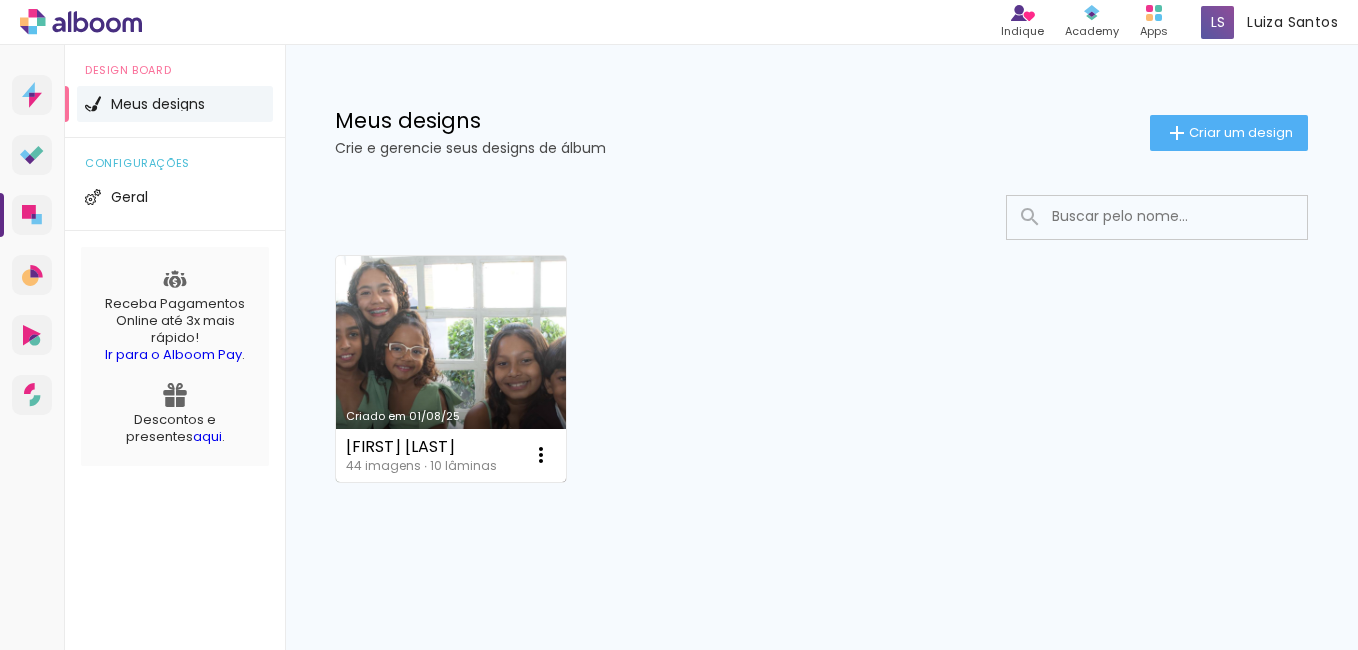click on "Criado em 01/08/25" at bounding box center [451, 369] 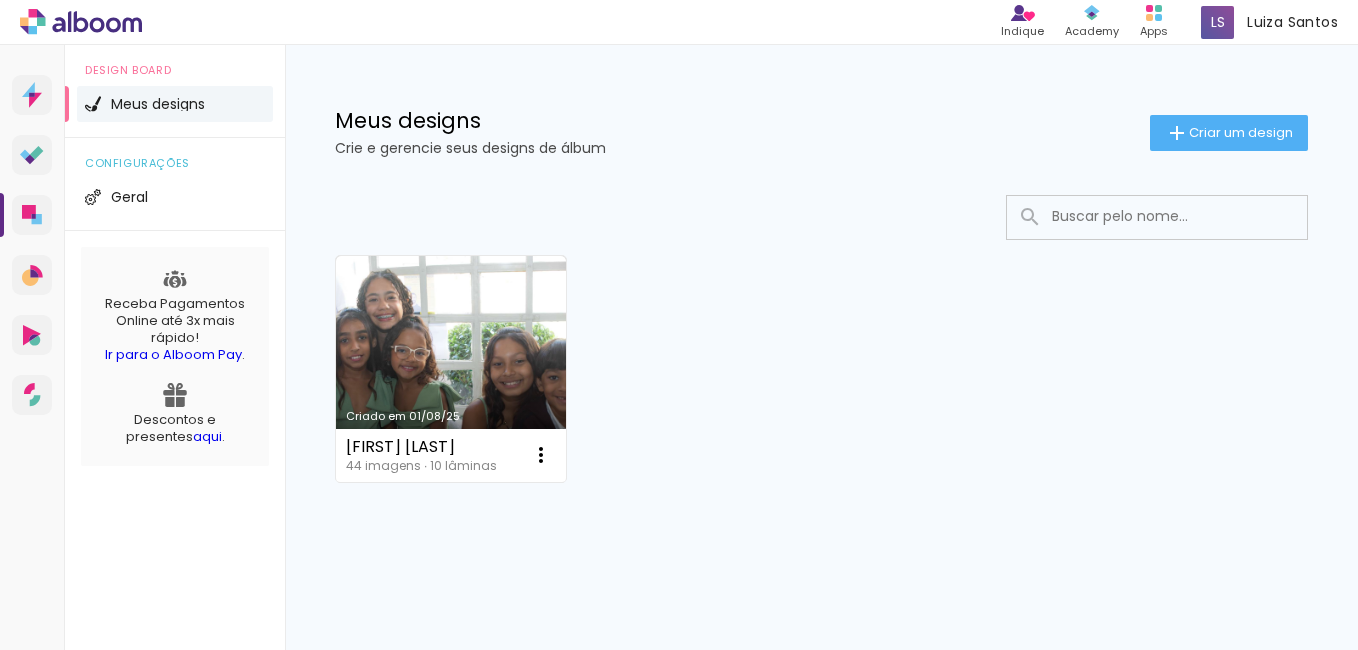 click on "Confirmar Cancelar" 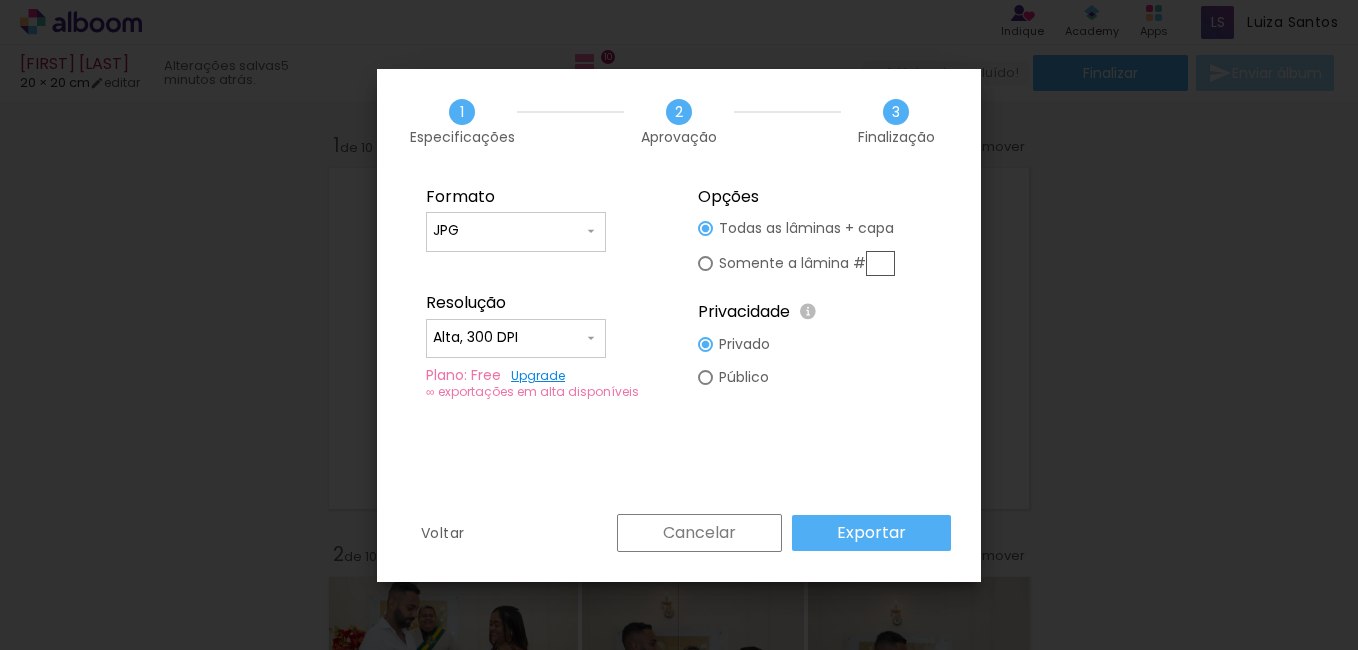 scroll, scrollTop: 0, scrollLeft: 0, axis: both 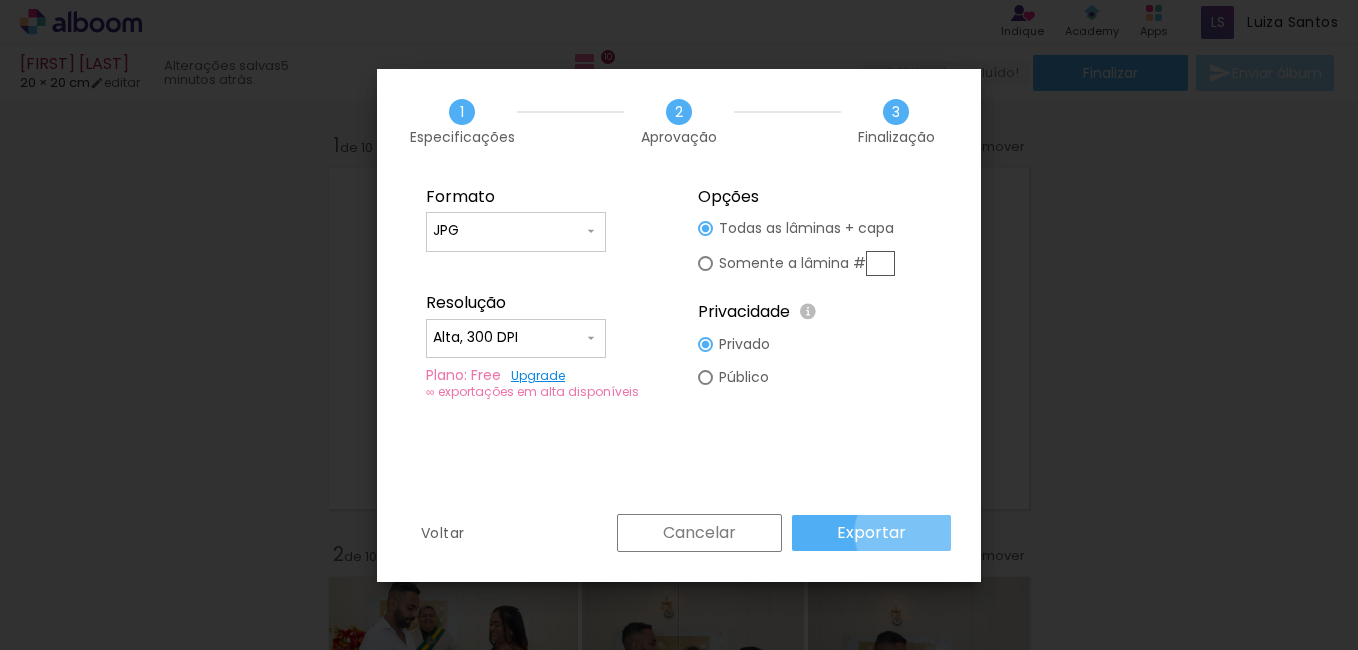 click on "Exportar" at bounding box center [871, 533] 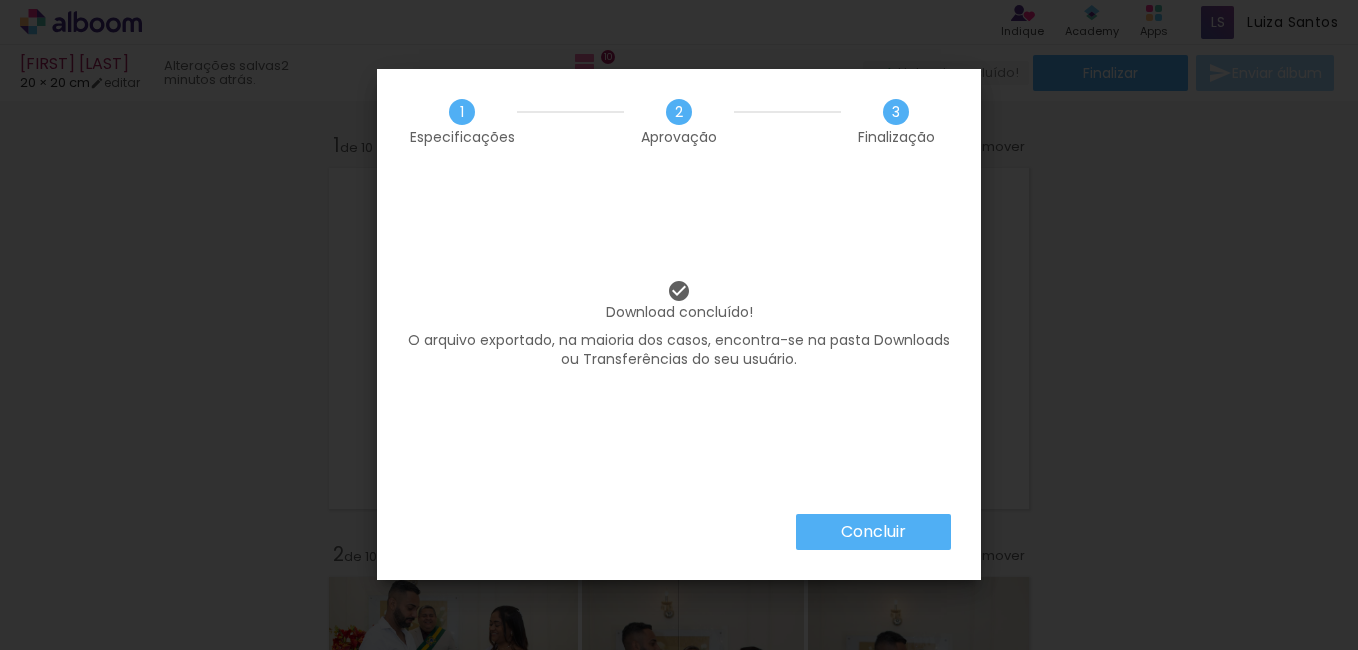 click on "Concluir" at bounding box center [0, 0] 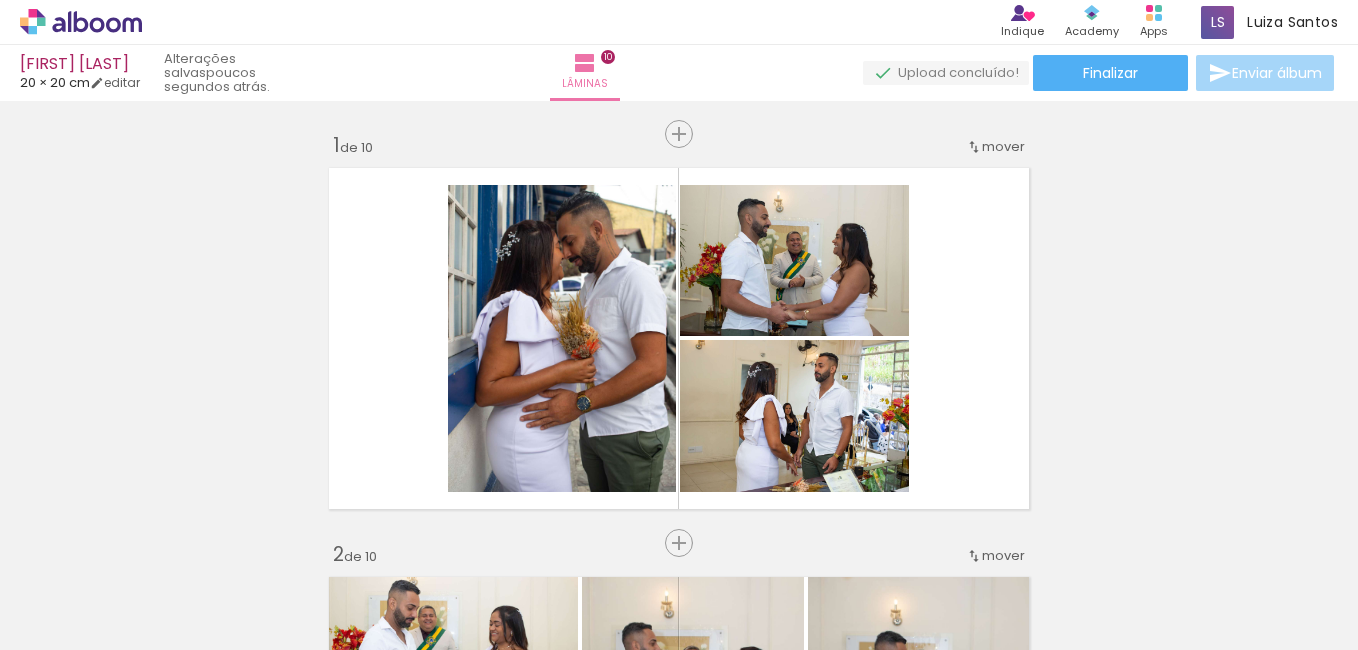 drag, startPoint x: 1229, startPoint y: 0, endPoint x: 1298, endPoint y: 187, distance: 199.32385 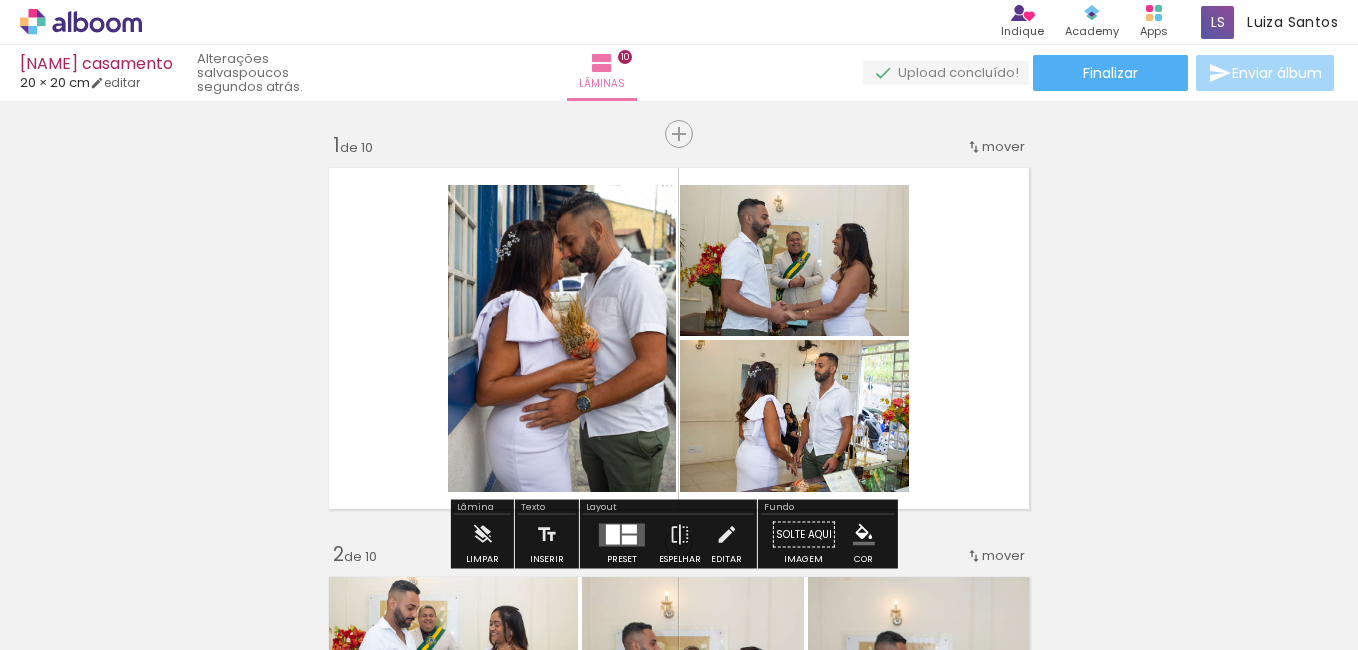 scroll, scrollTop: 0, scrollLeft: 0, axis: both 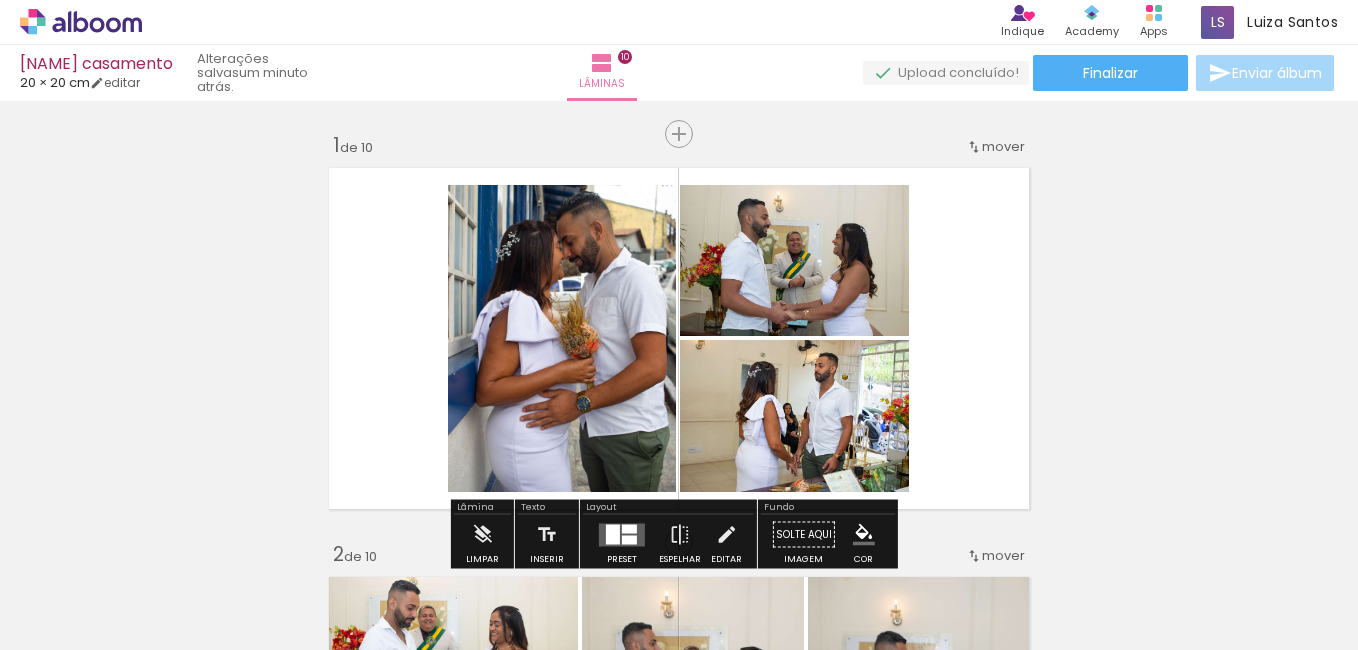 click at bounding box center [679, 338] 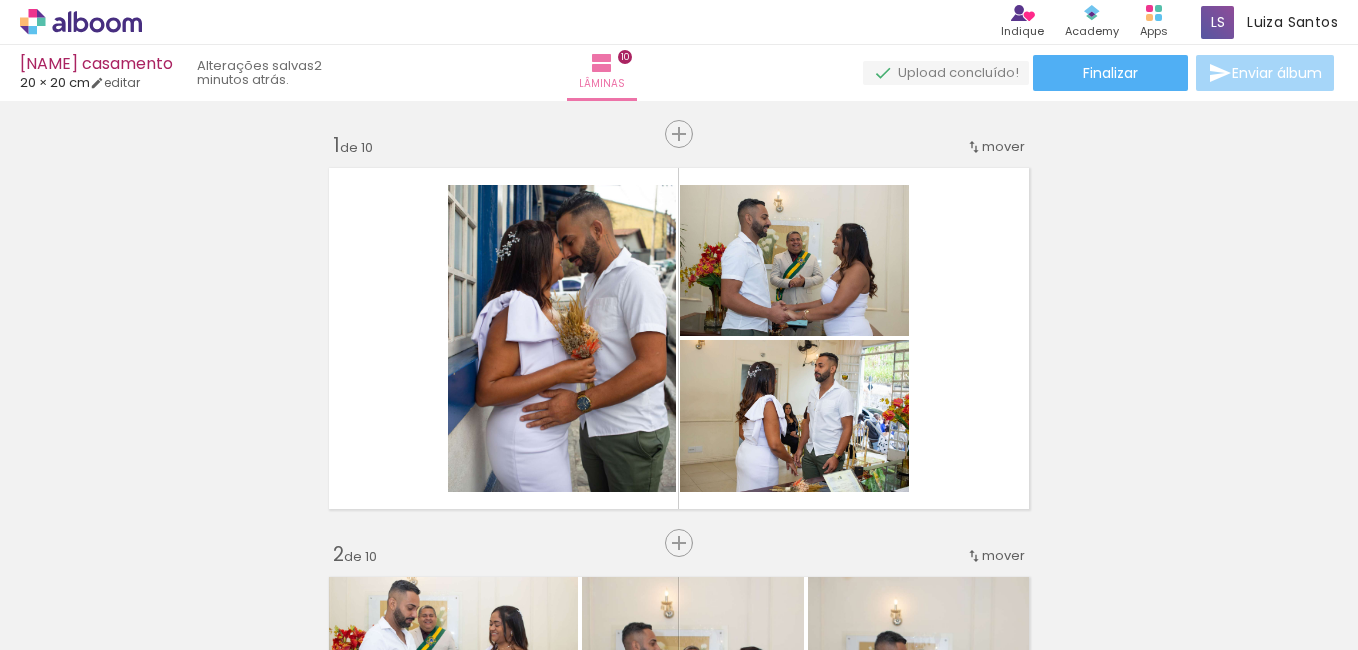 drag, startPoint x: 1190, startPoint y: 0, endPoint x: 1290, endPoint y: 209, distance: 231.6916 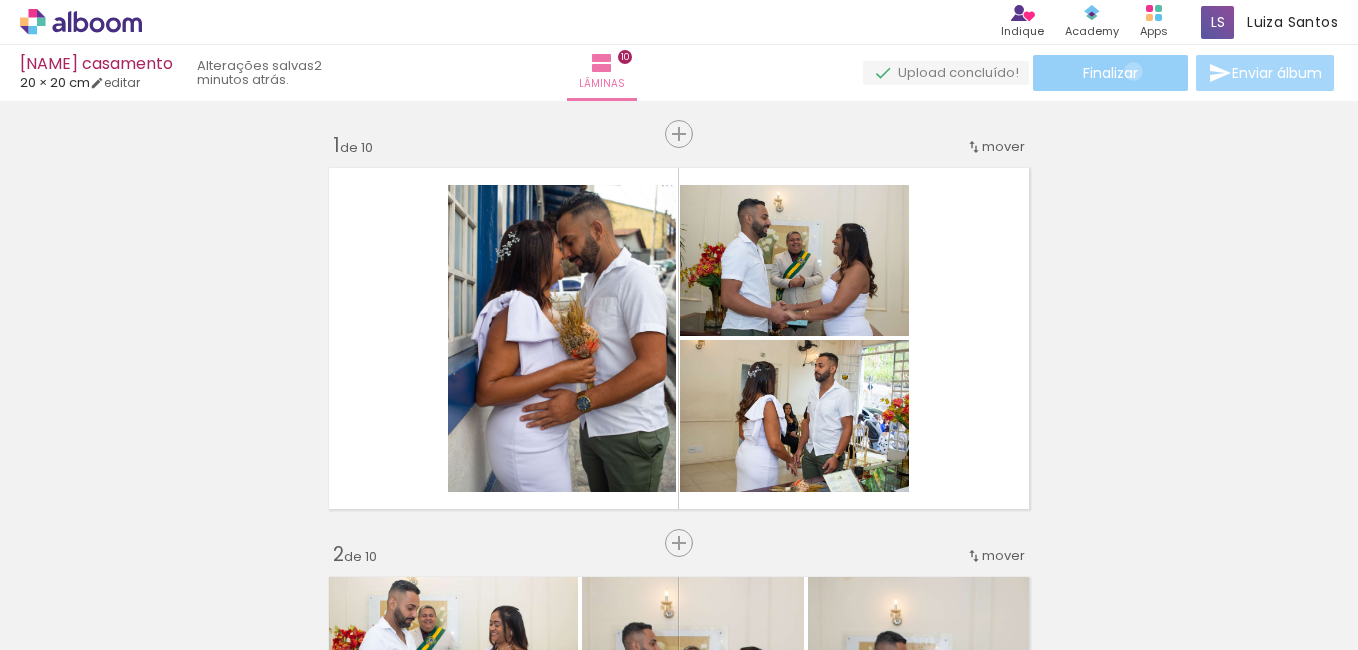 click on "Finalizar" 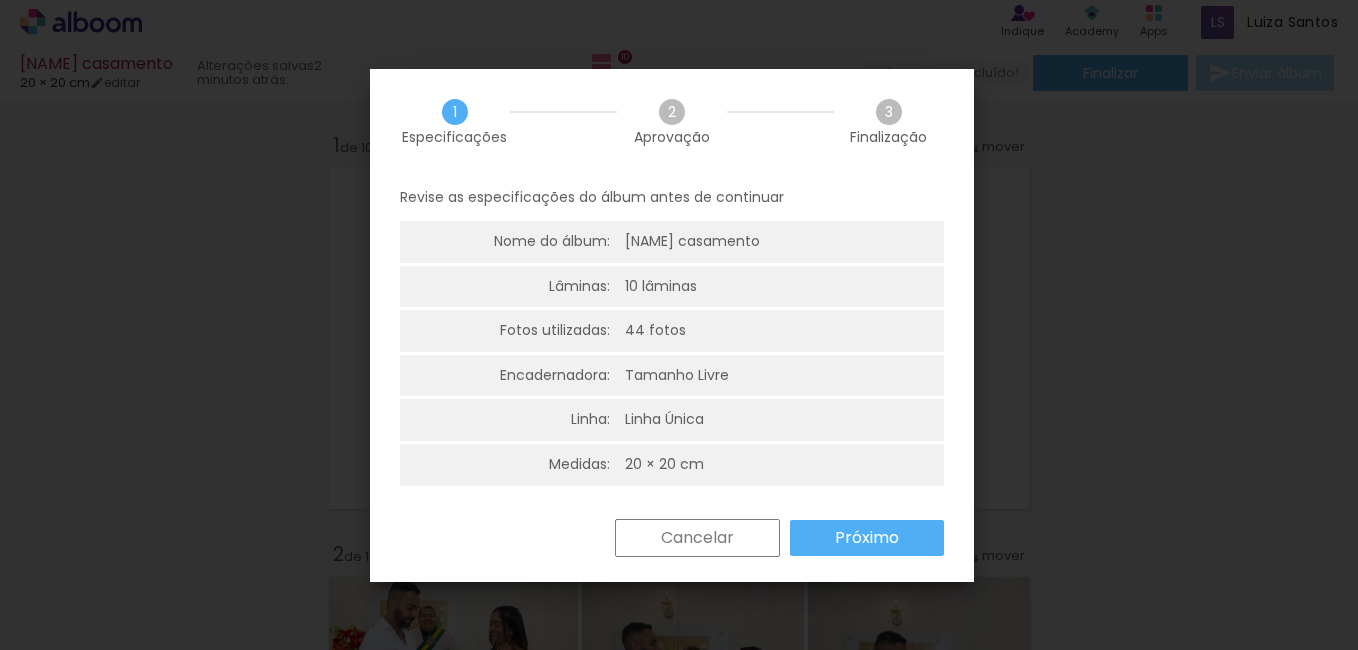 click on "Próximo" at bounding box center (0, 0) 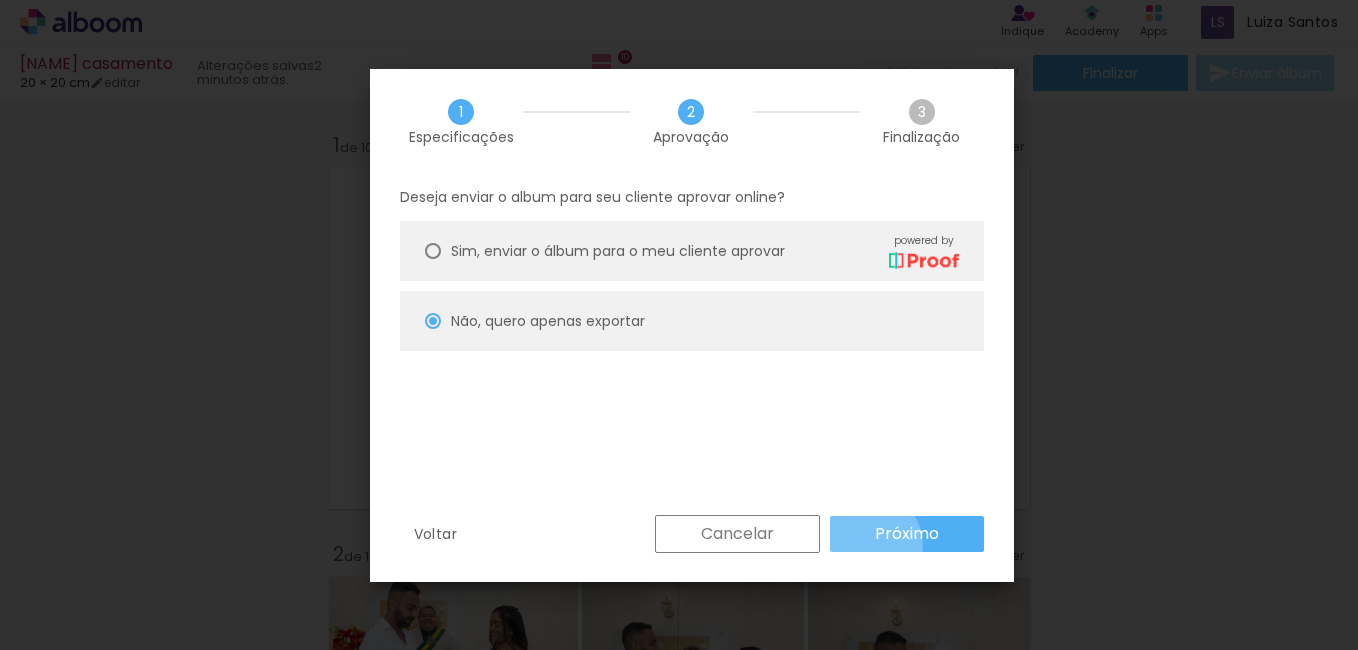 click on "Próximo" at bounding box center [907, 534] 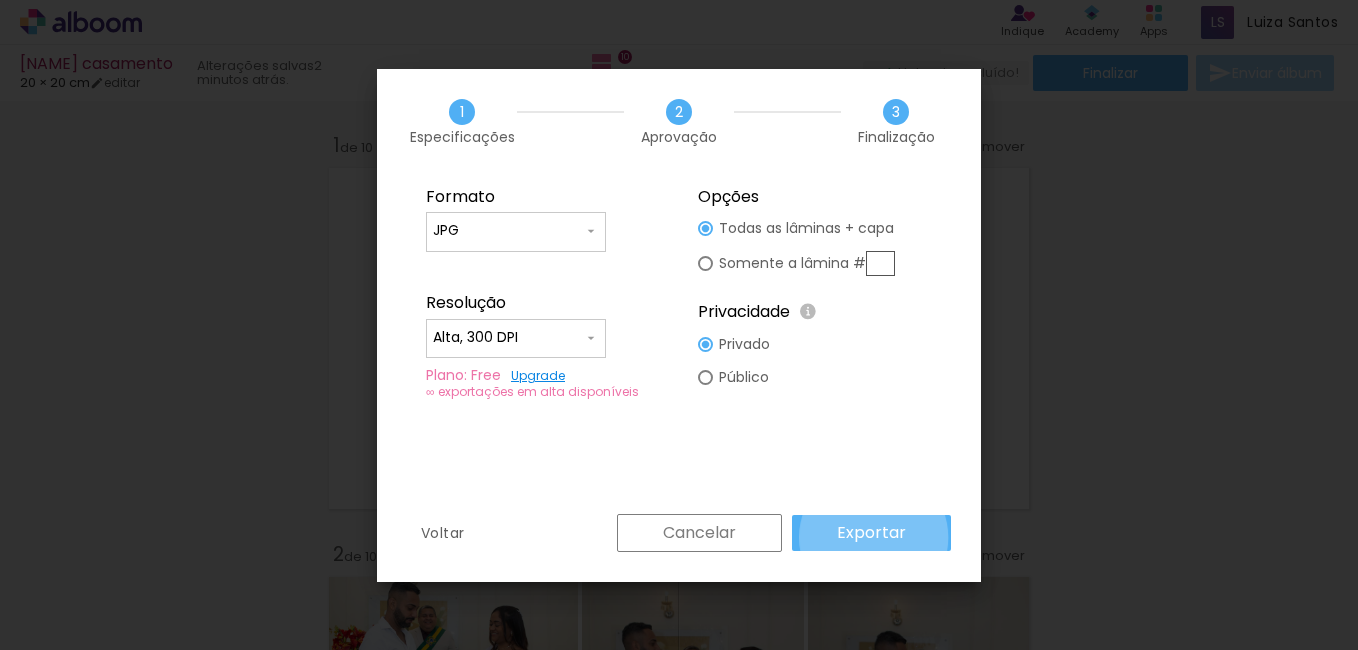 click on "Exportar" at bounding box center (0, 0) 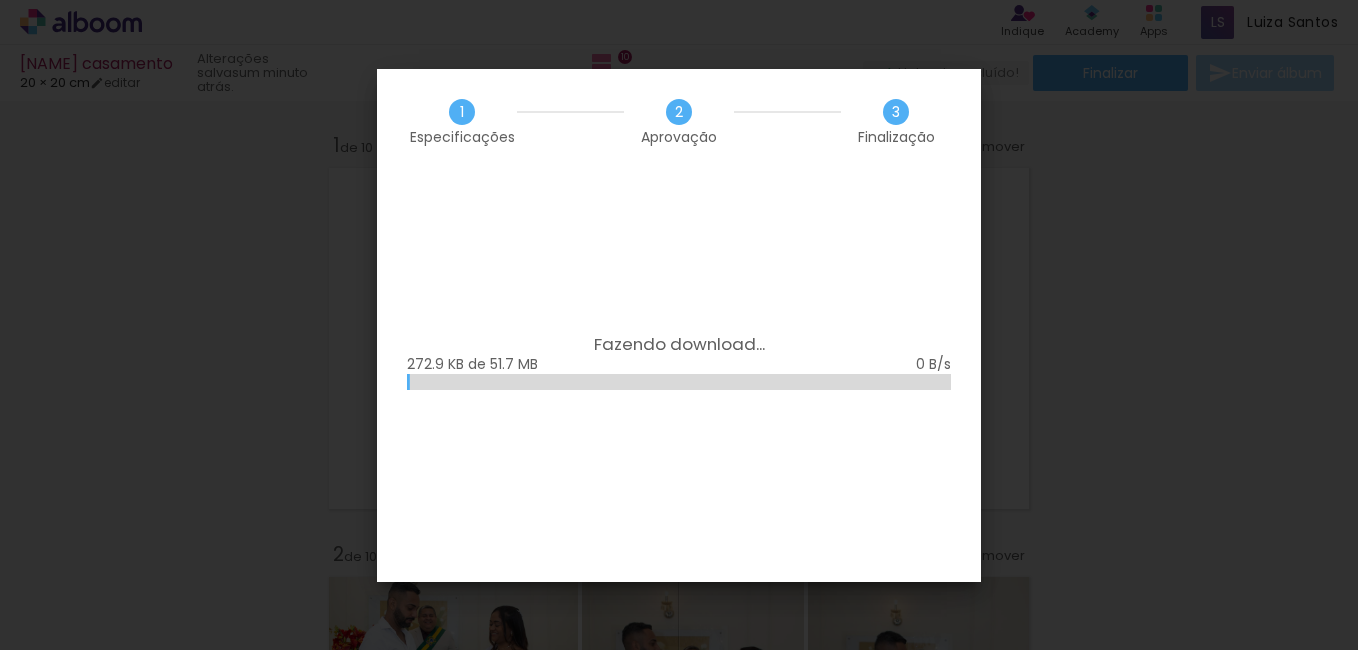 click on "Fazendo download... 272.9 KB de 51.7 MB" at bounding box center [679, 378] 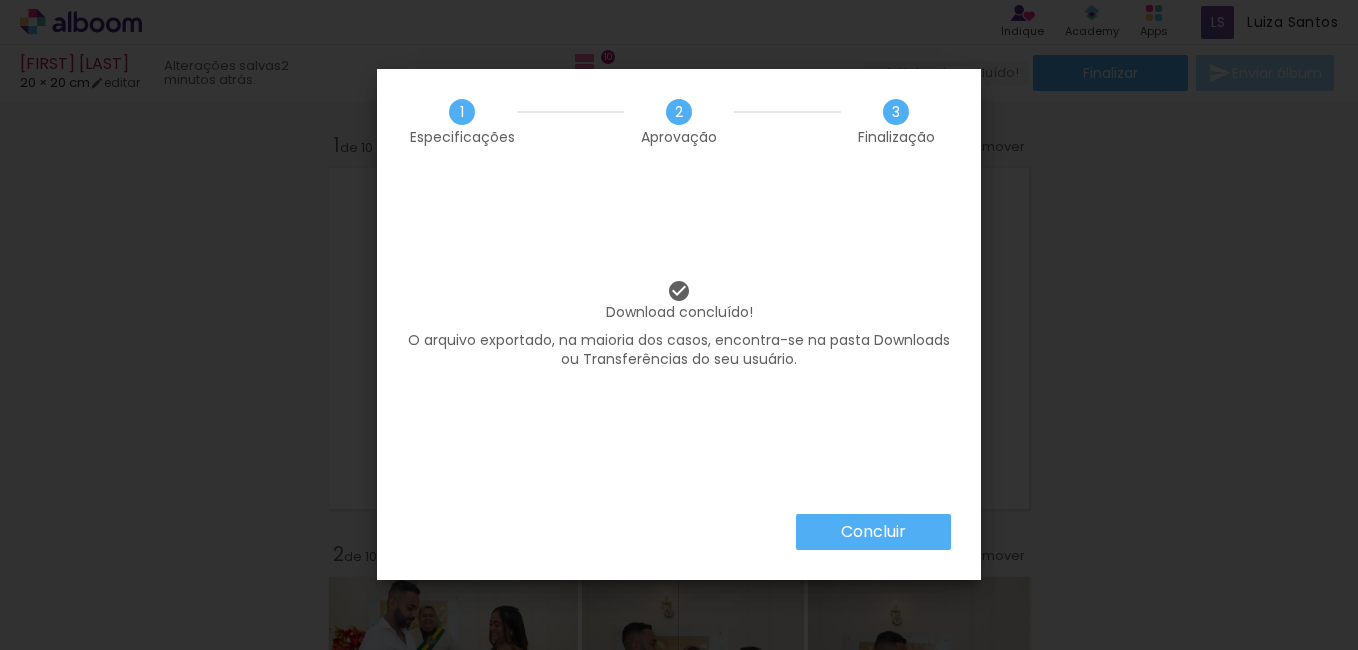 scroll, scrollTop: 0, scrollLeft: 0, axis: both 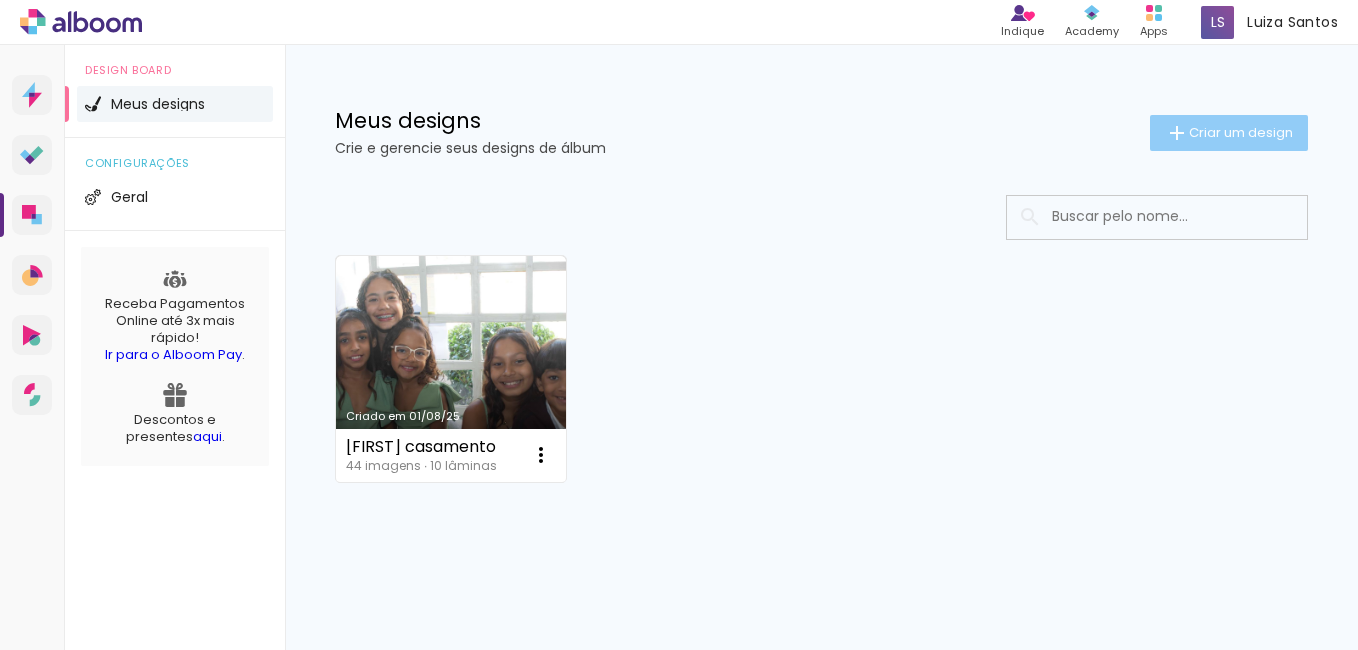 click on "Criar um design" 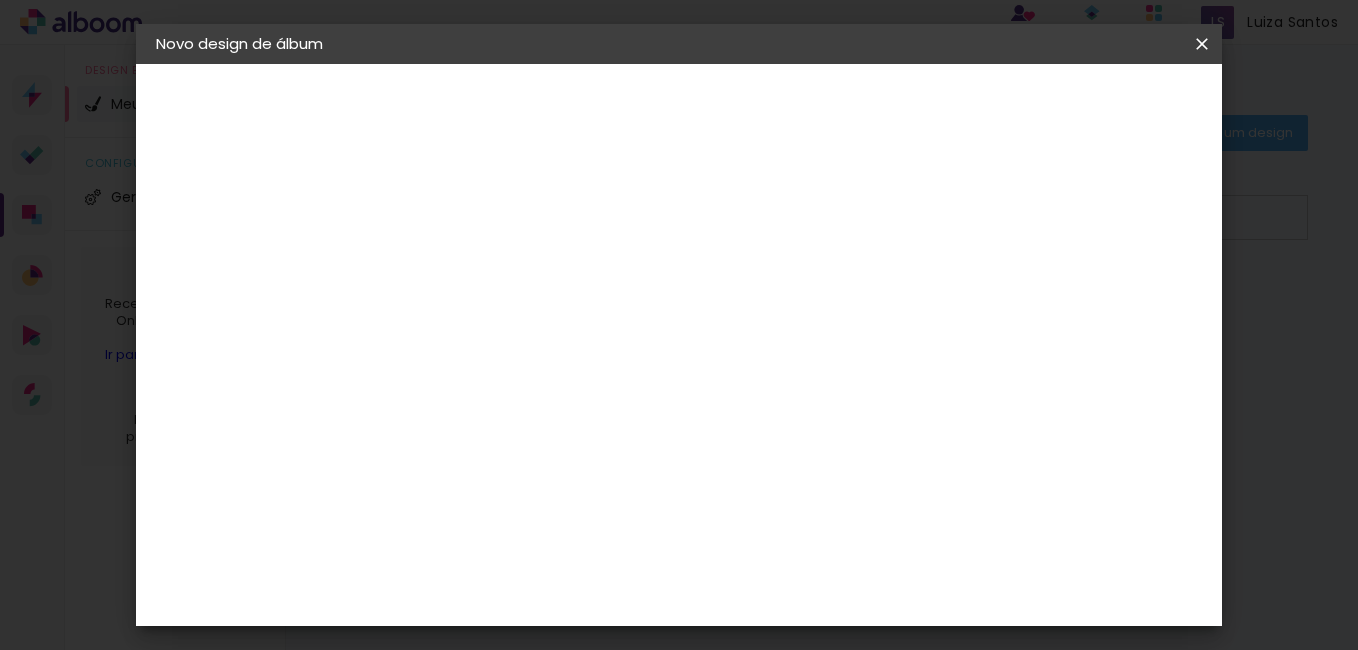 click at bounding box center (483, 268) 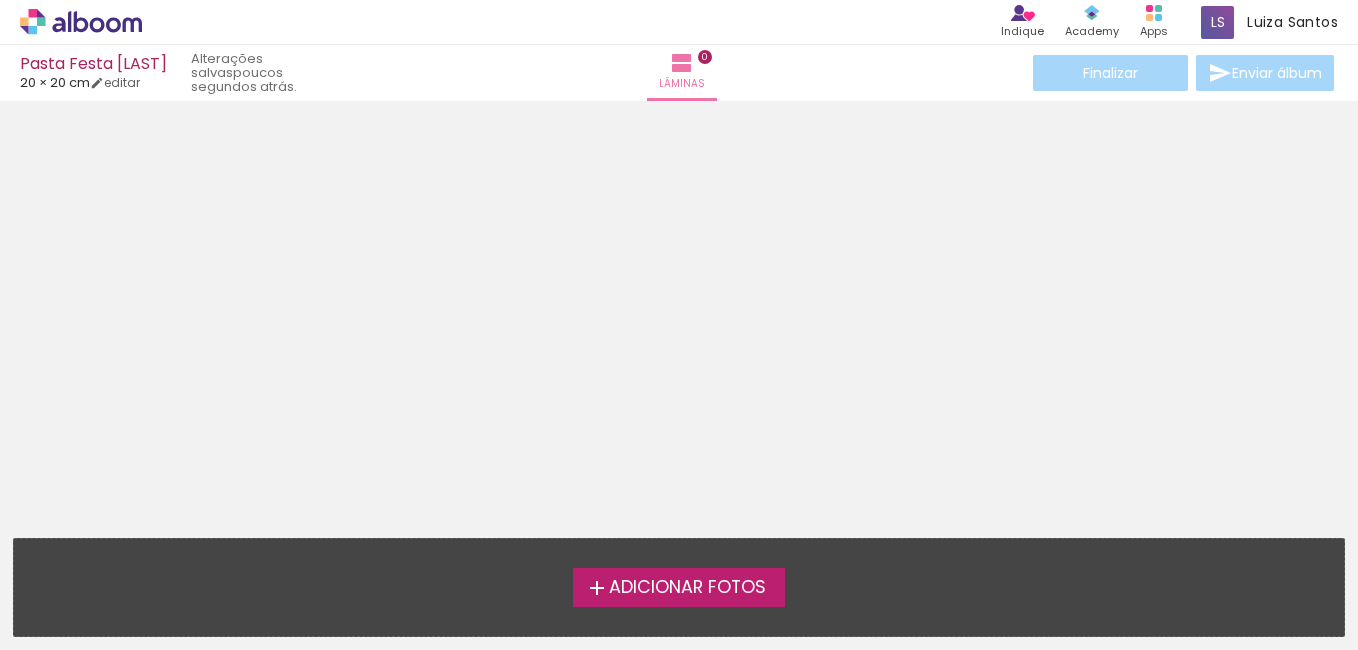 click on "Adicionar Fotos" at bounding box center (687, 588) 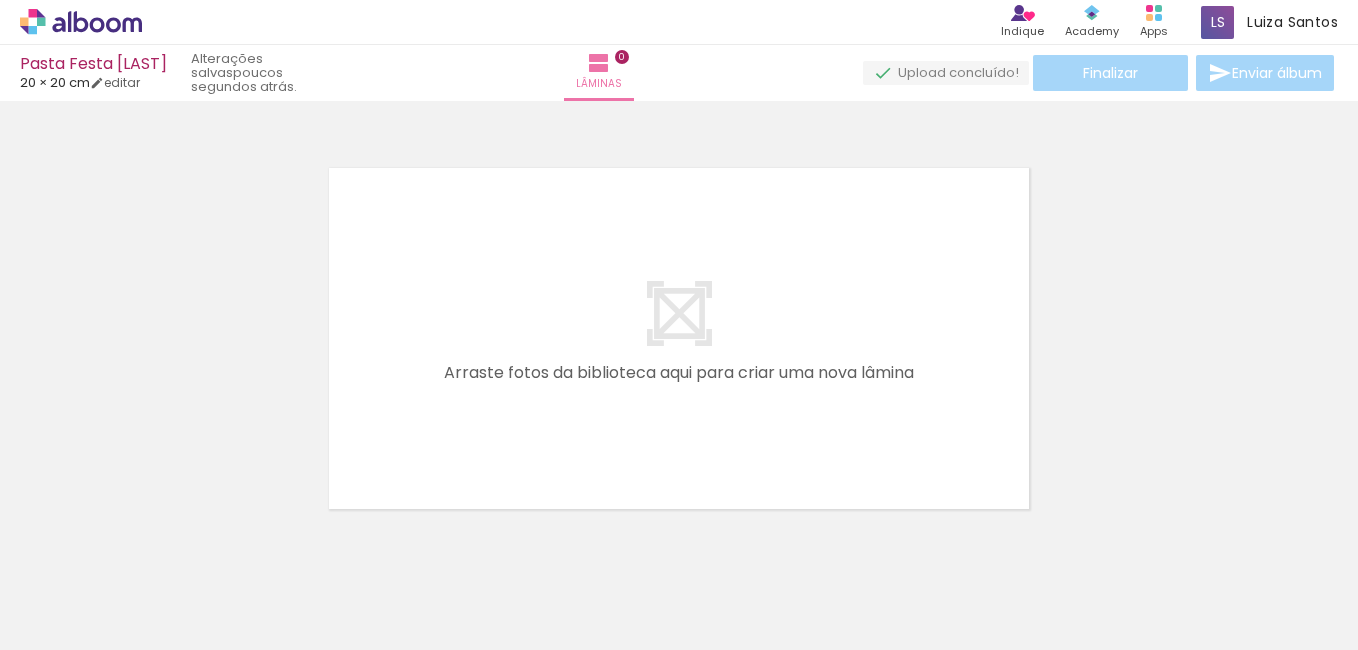 scroll, scrollTop: 26, scrollLeft: 0, axis: vertical 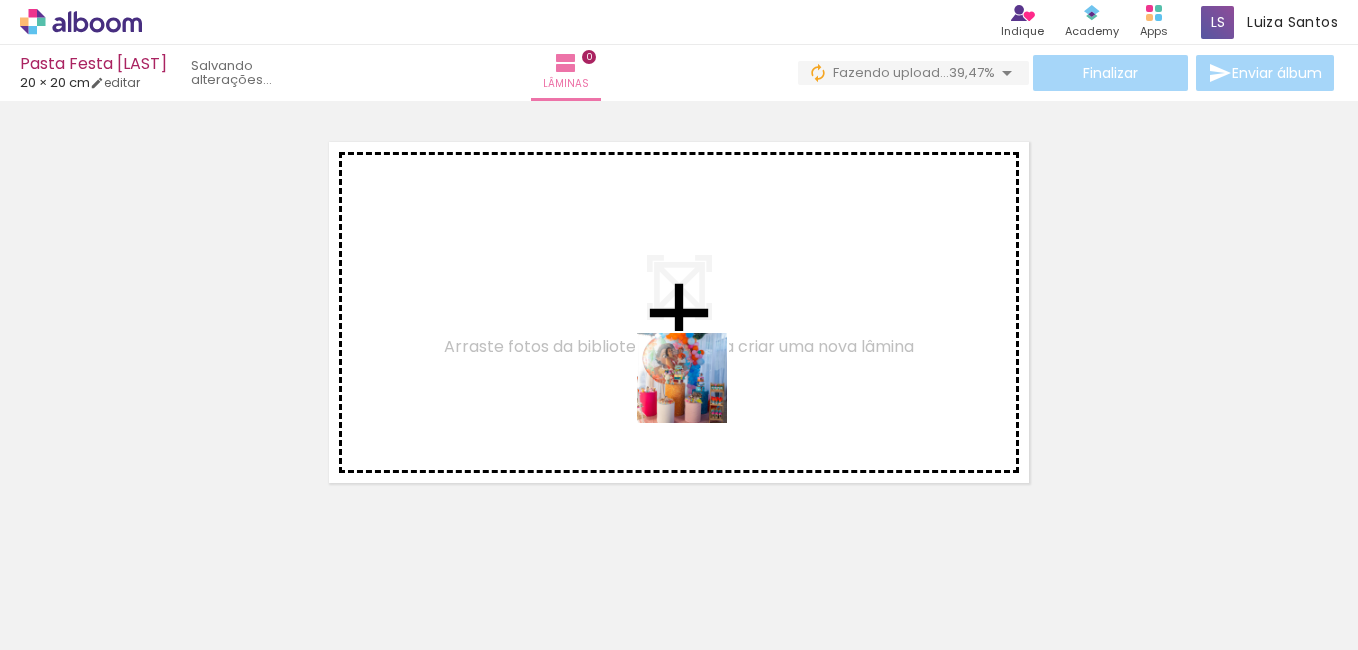 drag, startPoint x: 205, startPoint y: 606, endPoint x: 703, endPoint y: 372, distance: 550.2363 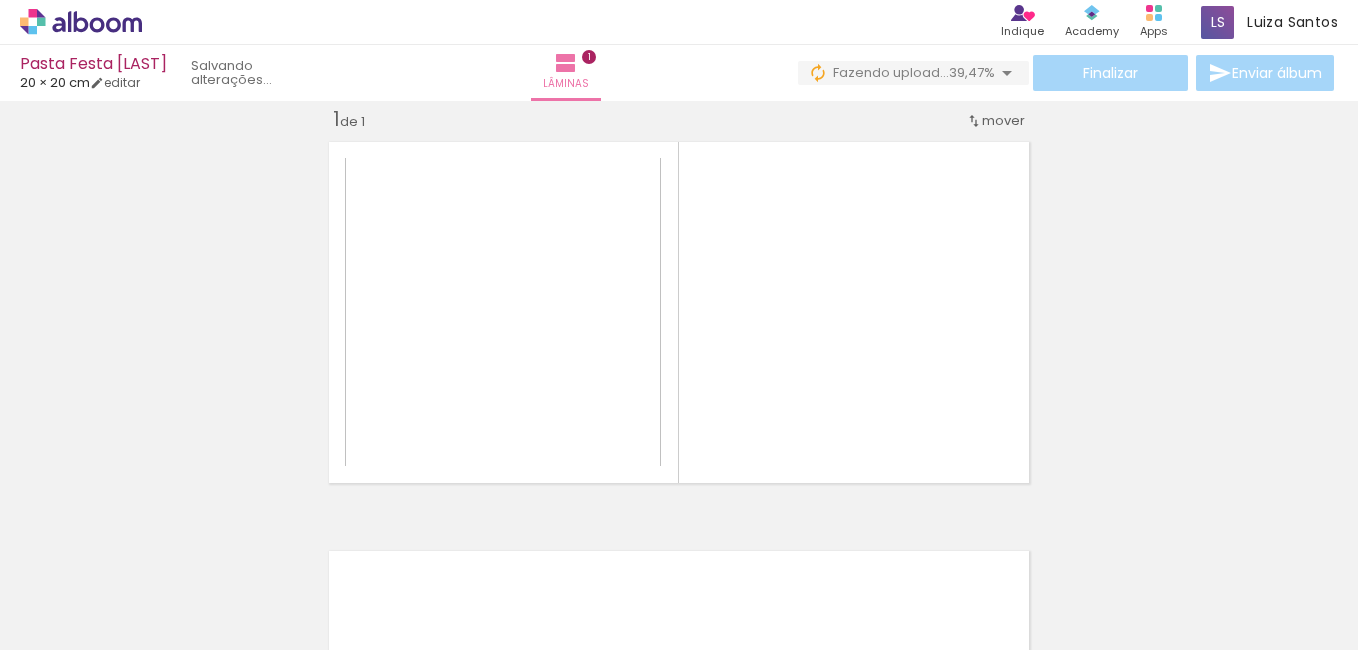 scroll, scrollTop: 26, scrollLeft: 0, axis: vertical 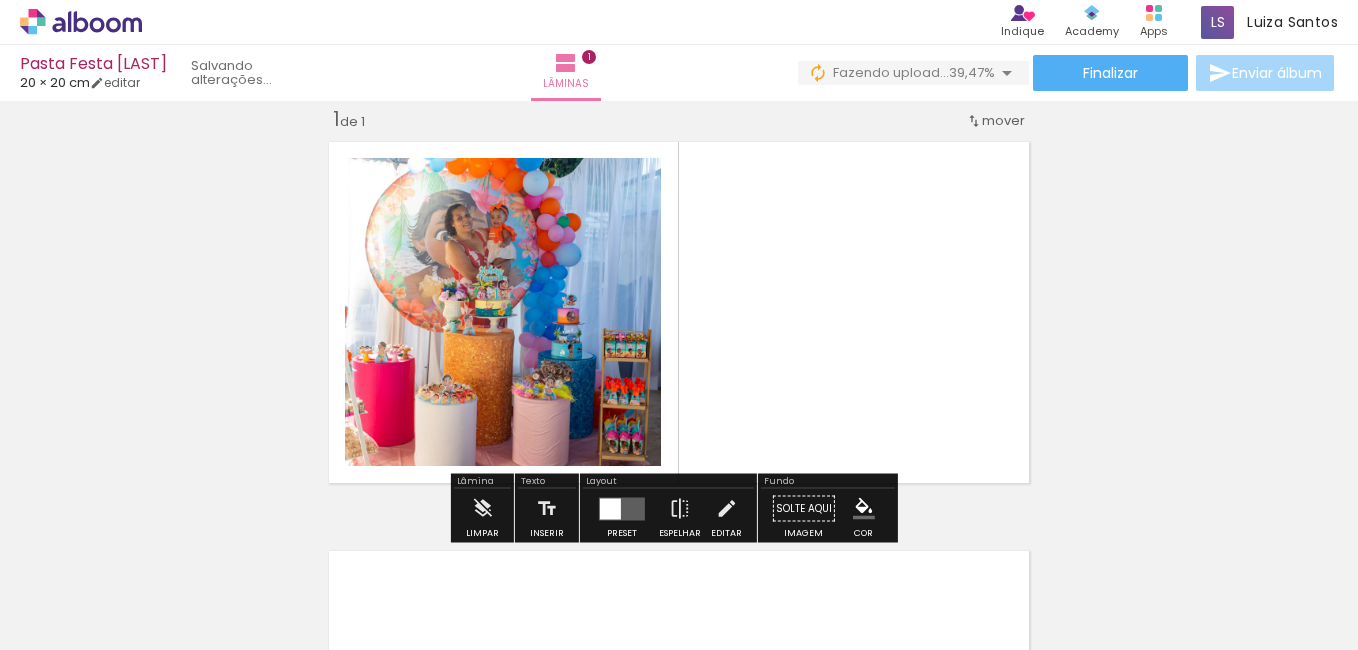 click at bounding box center [610, 508] 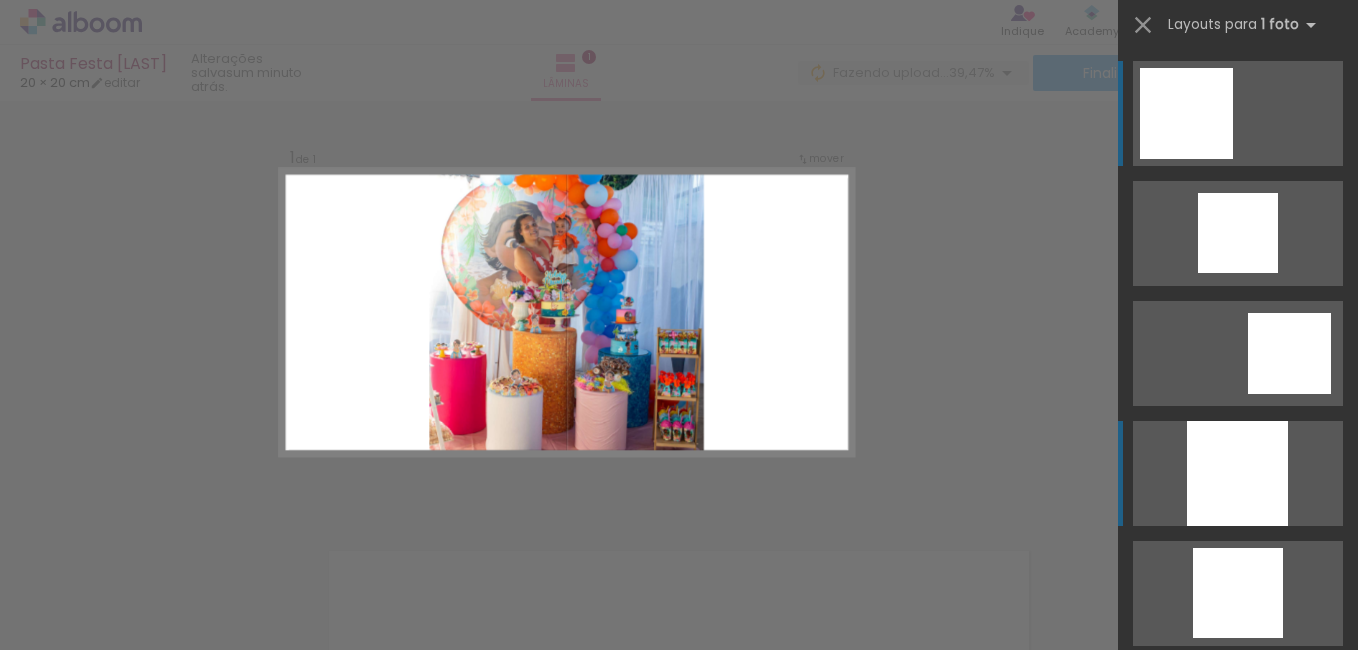 click at bounding box center [1237, 473] 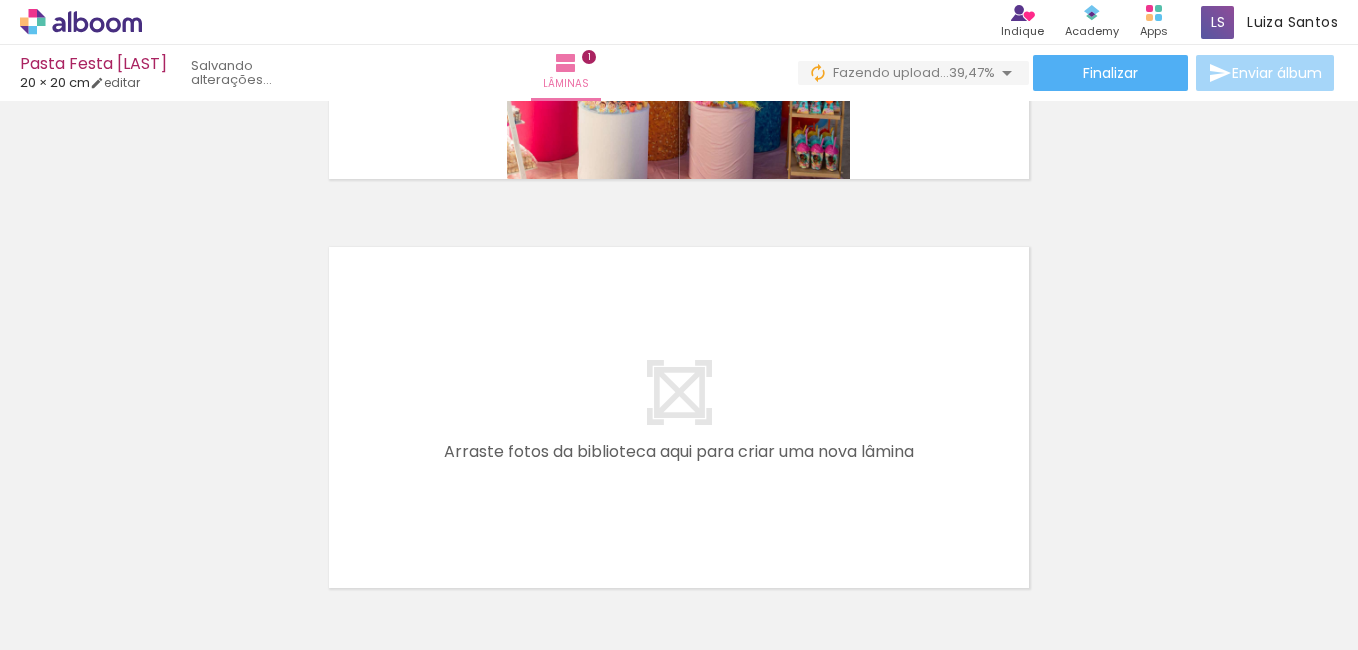 scroll, scrollTop: 344, scrollLeft: 0, axis: vertical 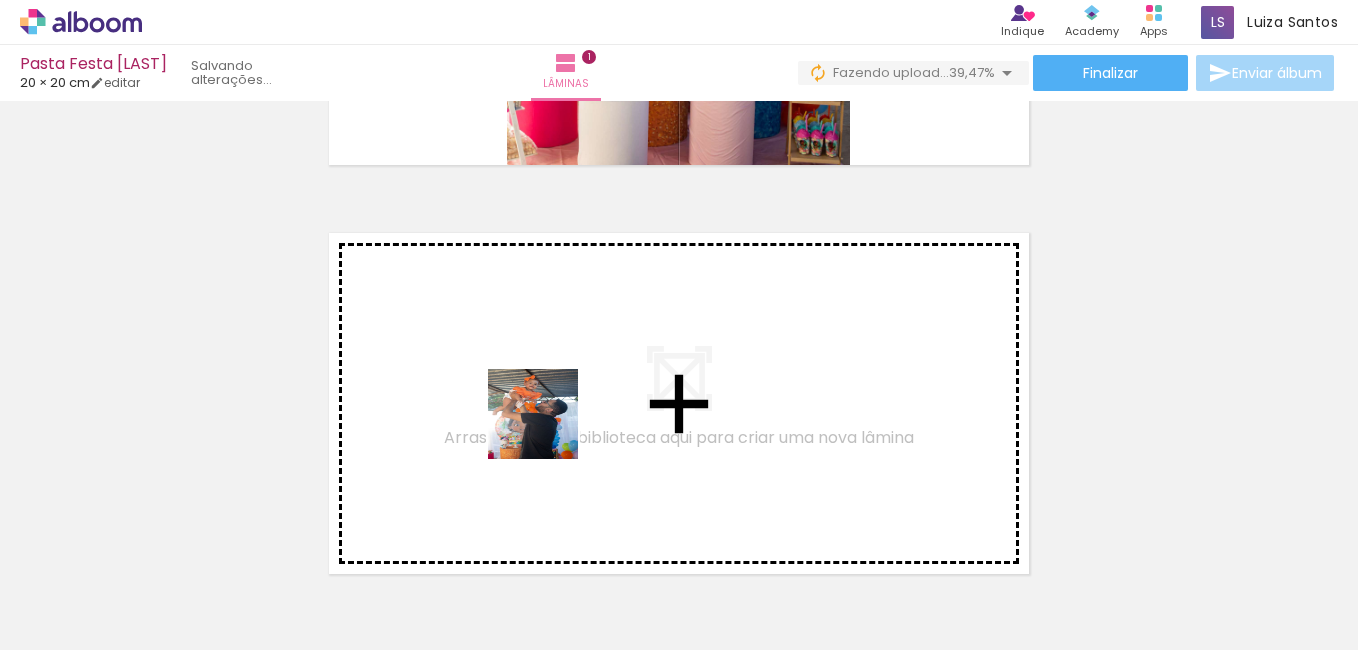 drag, startPoint x: 547, startPoint y: 618, endPoint x: 548, endPoint y: 427, distance: 191.00262 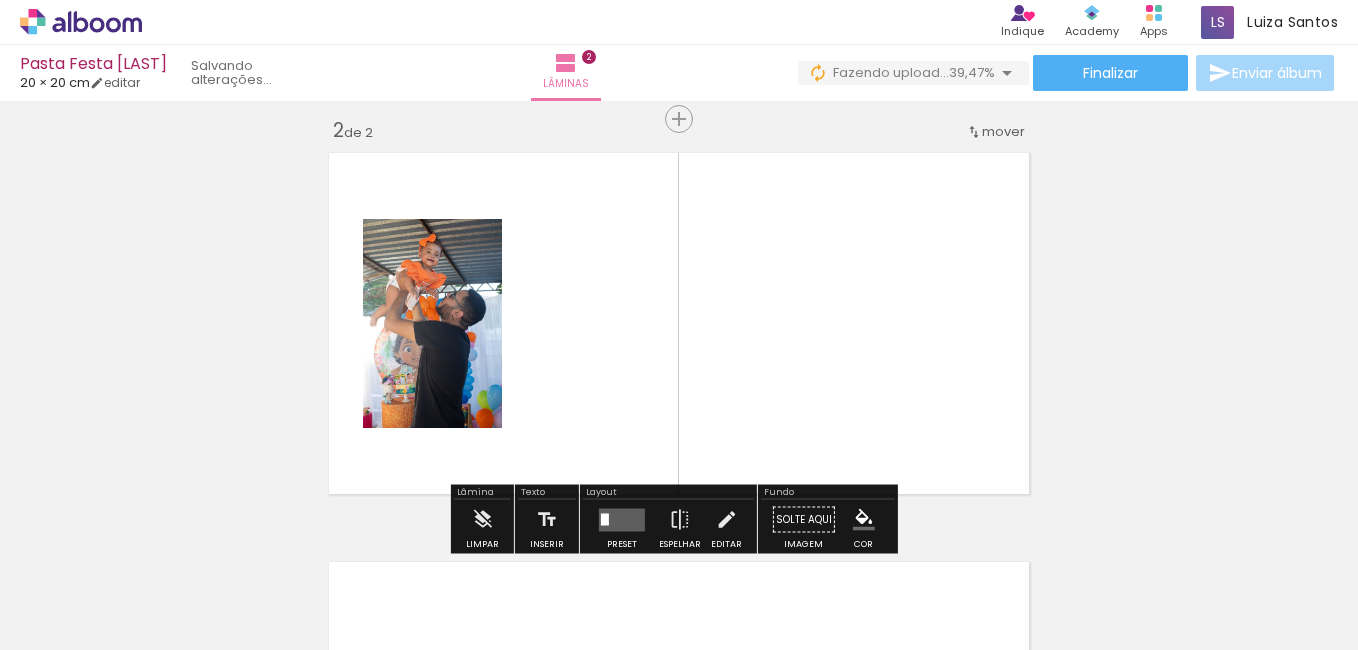 scroll, scrollTop: 435, scrollLeft: 0, axis: vertical 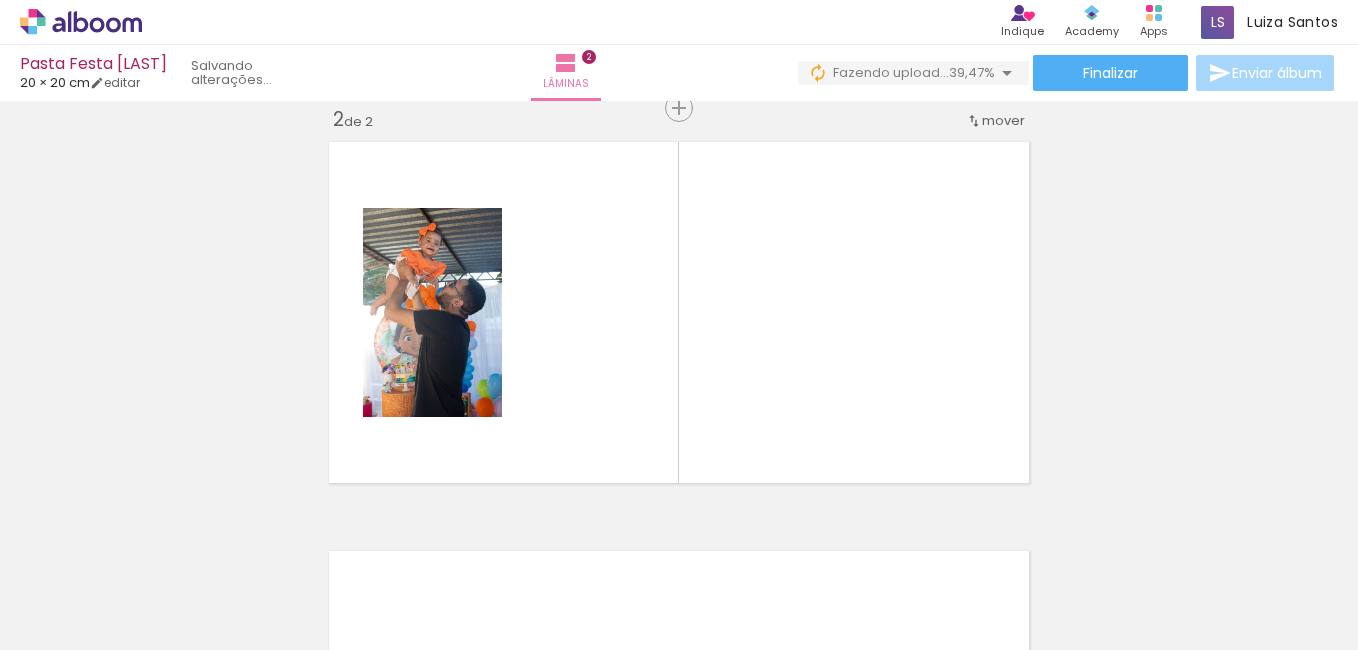 drag, startPoint x: 648, startPoint y: 583, endPoint x: 602, endPoint y: 390, distance: 198.40614 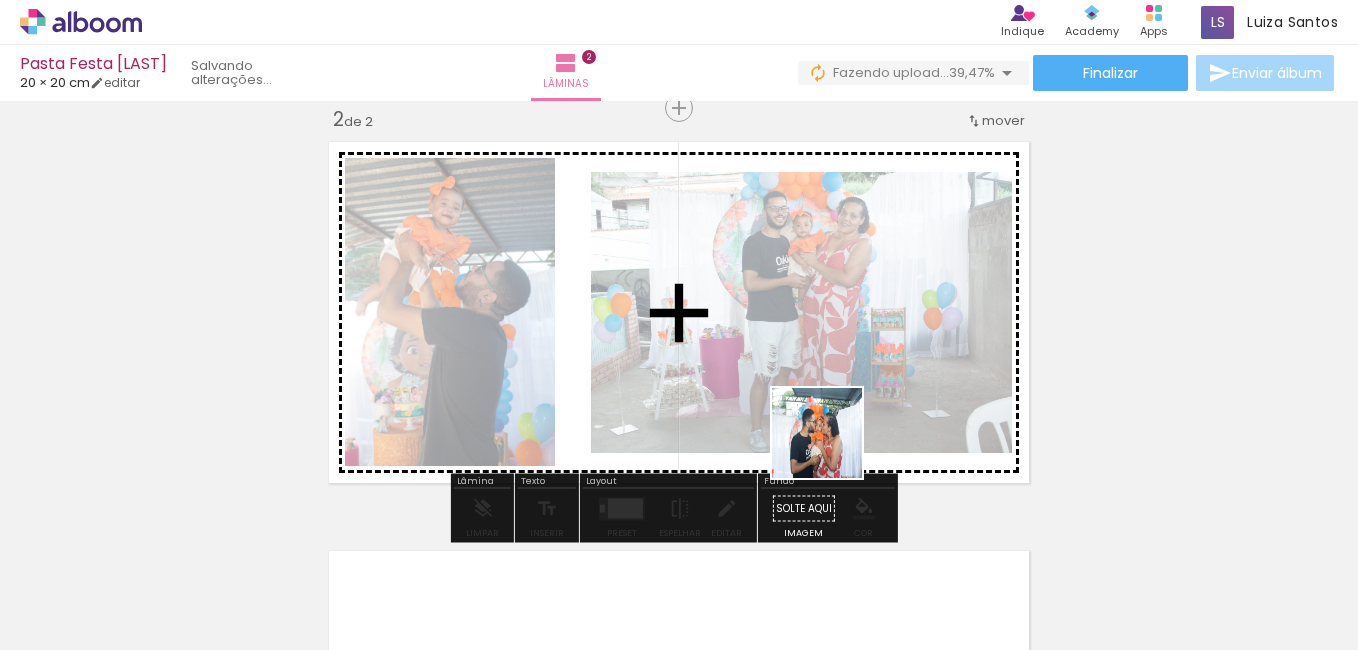 drag, startPoint x: 848, startPoint y: 592, endPoint x: 833, endPoint y: 434, distance: 158.71043 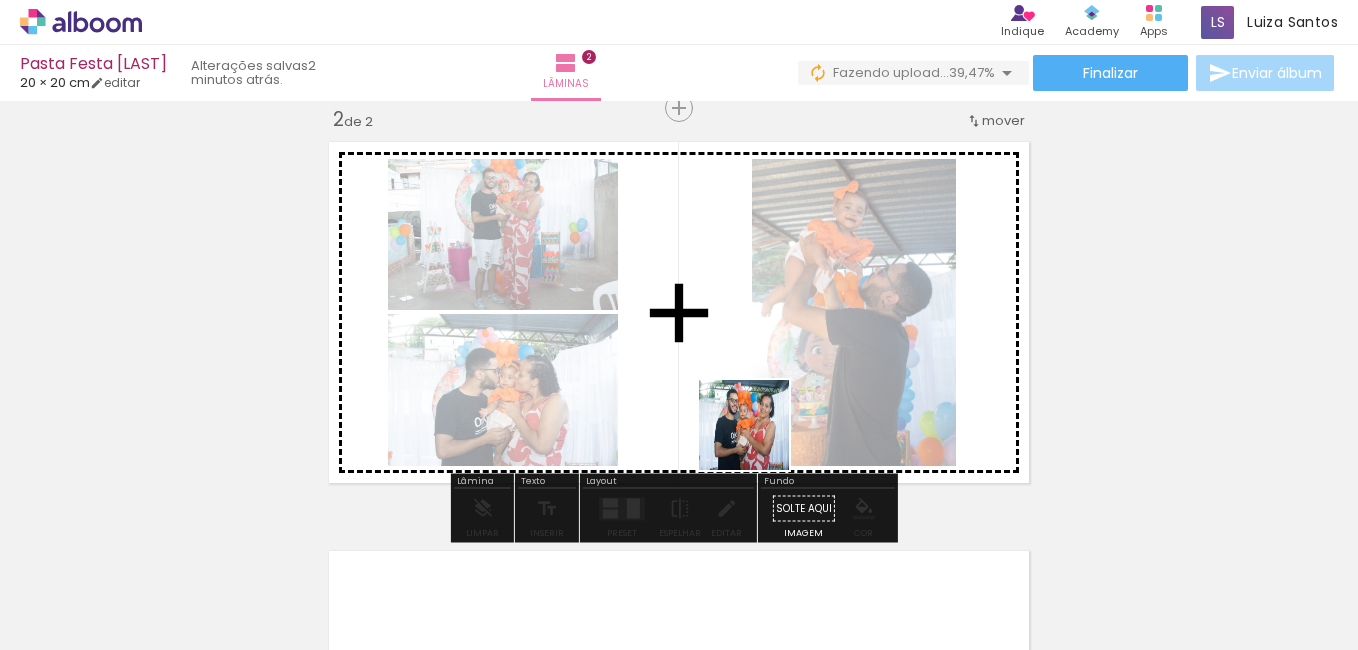 drag, startPoint x: 765, startPoint y: 606, endPoint x: 760, endPoint y: 431, distance: 175.07141 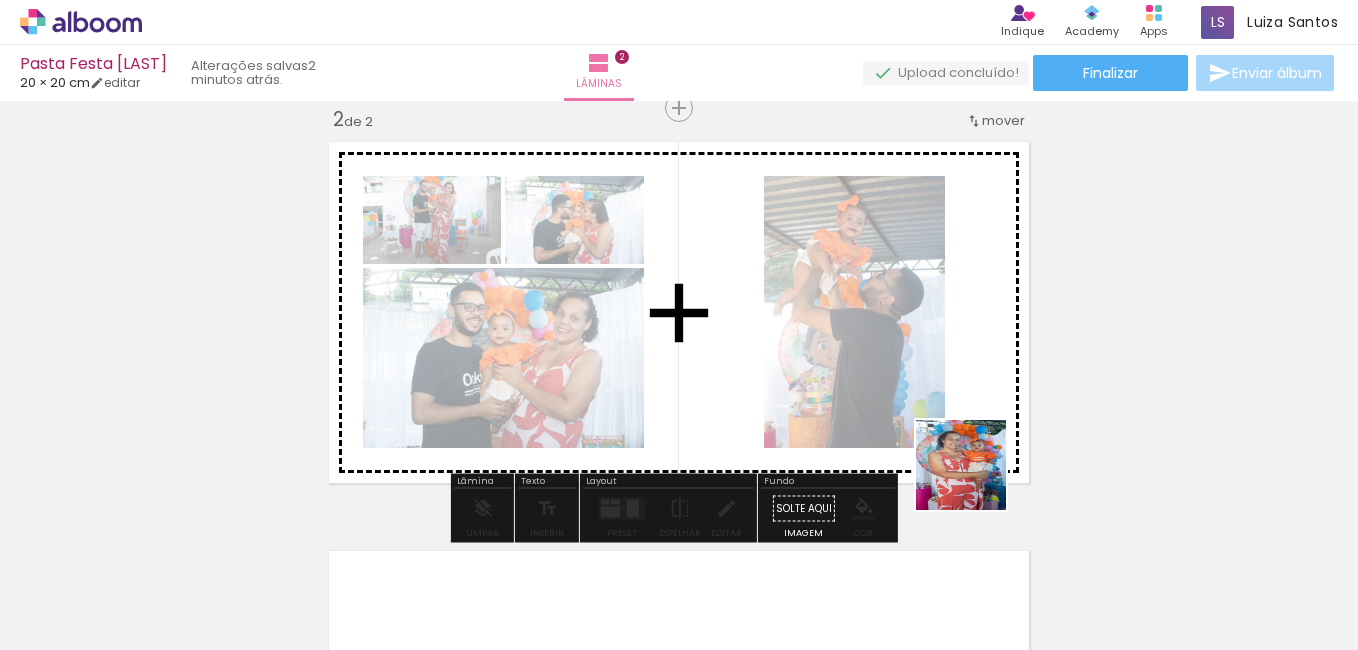 drag, startPoint x: 1085, startPoint y: 620, endPoint x: 959, endPoint y: 463, distance: 201.30823 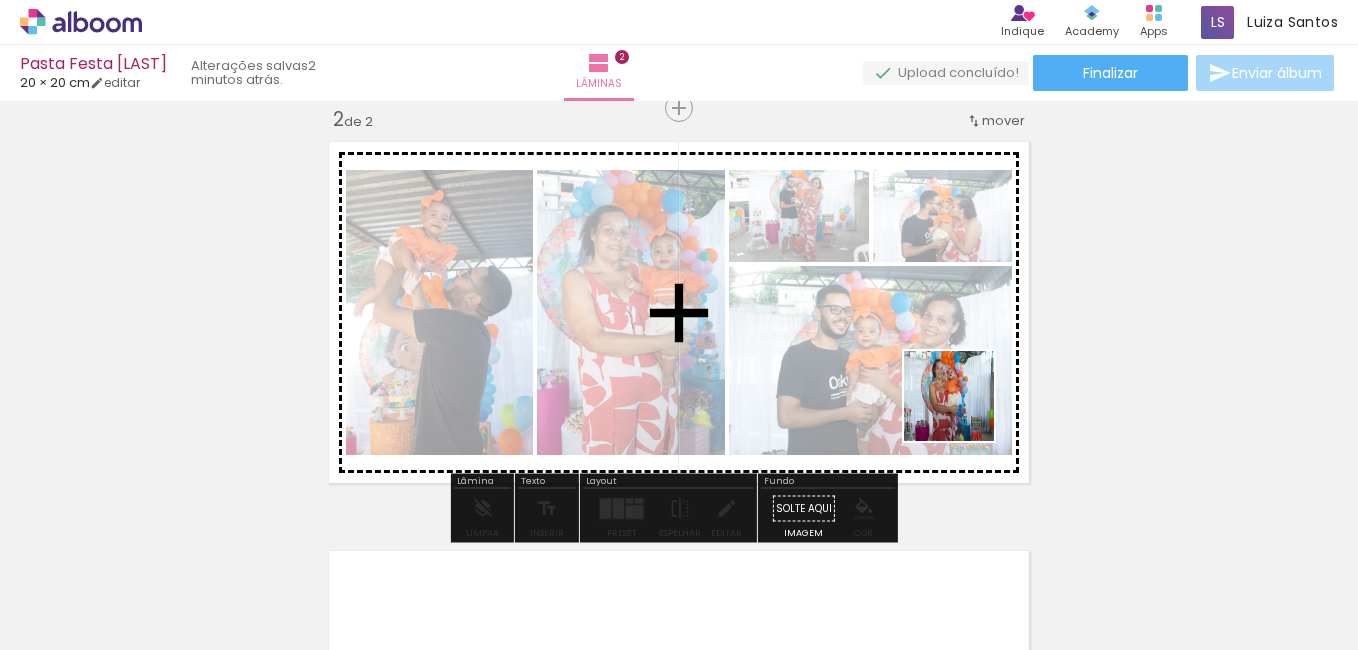 drag, startPoint x: 1205, startPoint y: 592, endPoint x: 954, endPoint y: 403, distance: 314.20056 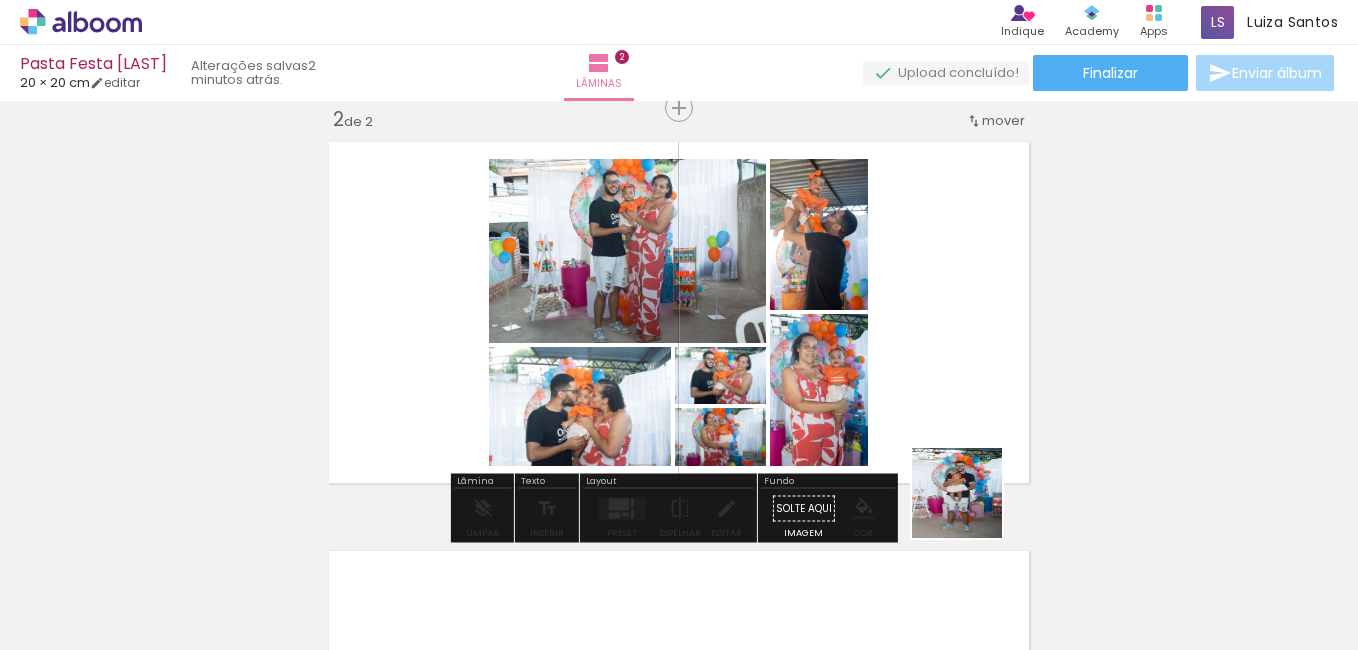 drag, startPoint x: 971, startPoint y: 602, endPoint x: 955, endPoint y: 367, distance: 235.54405 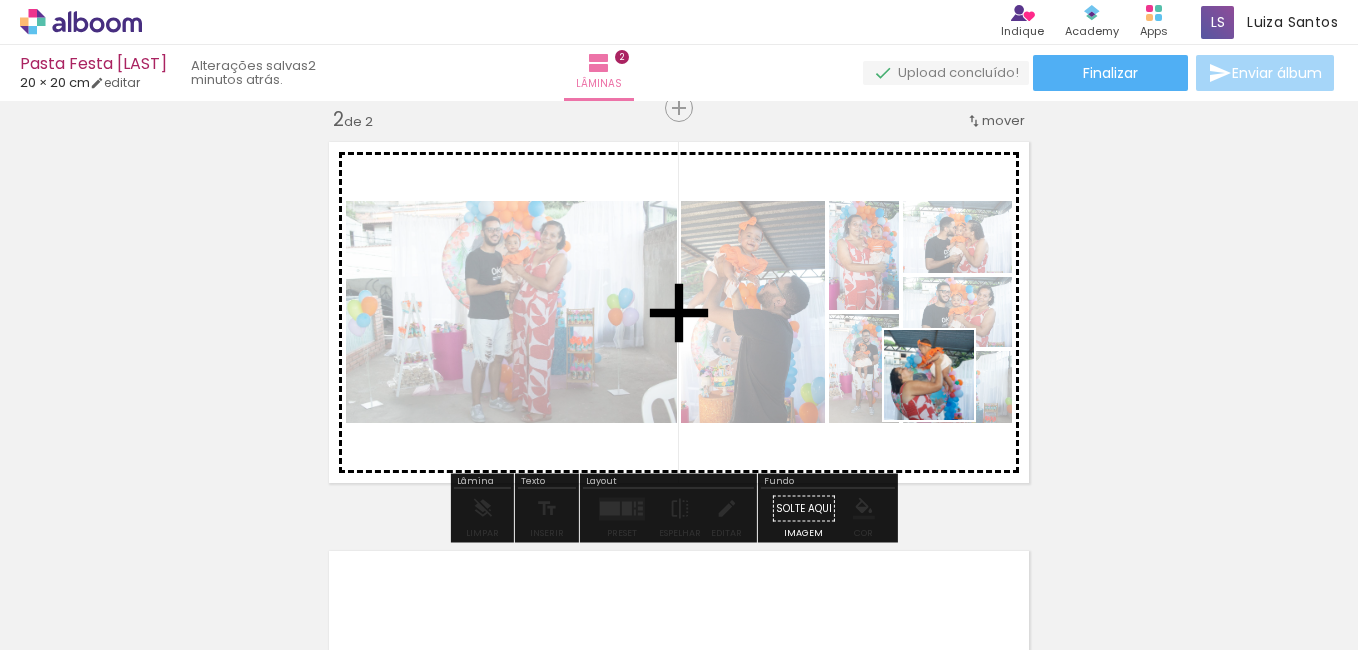 drag, startPoint x: 1310, startPoint y: 616, endPoint x: 941, endPoint y: 388, distance: 433.75684 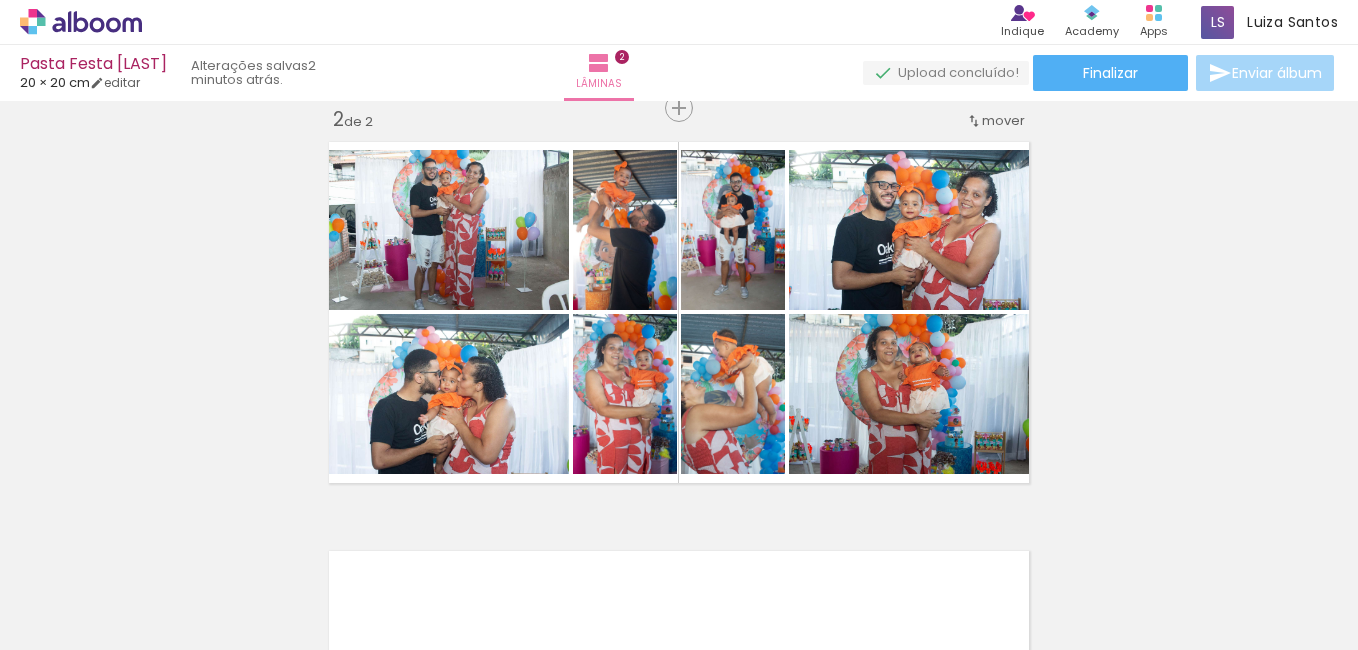 scroll, scrollTop: 0, scrollLeft: 1290, axis: horizontal 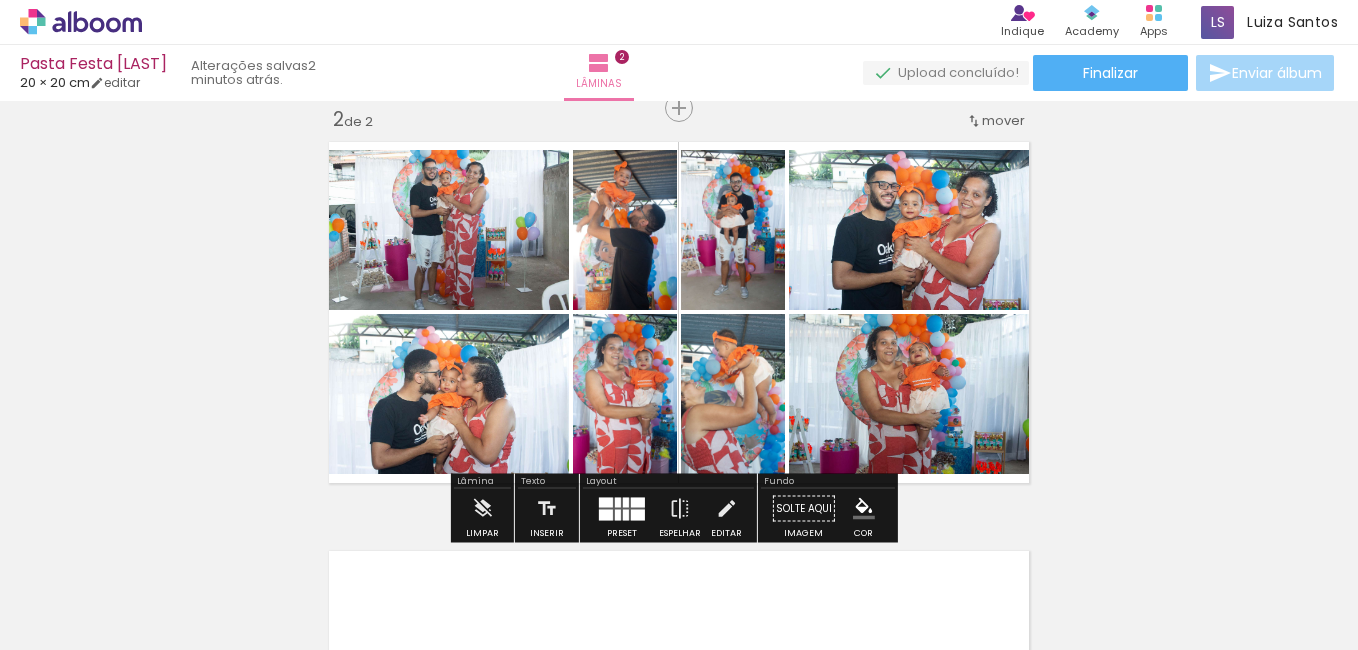 click on "mover" at bounding box center [1003, 120] 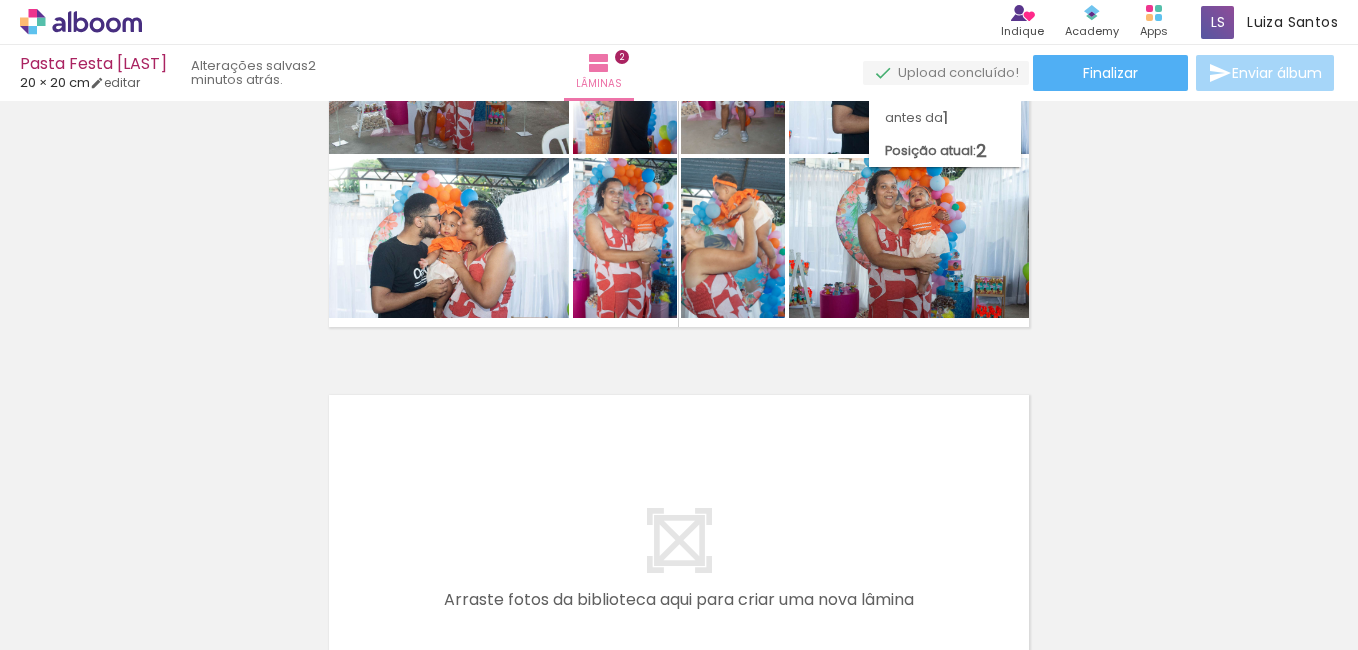 scroll, scrollTop: 600, scrollLeft: 0, axis: vertical 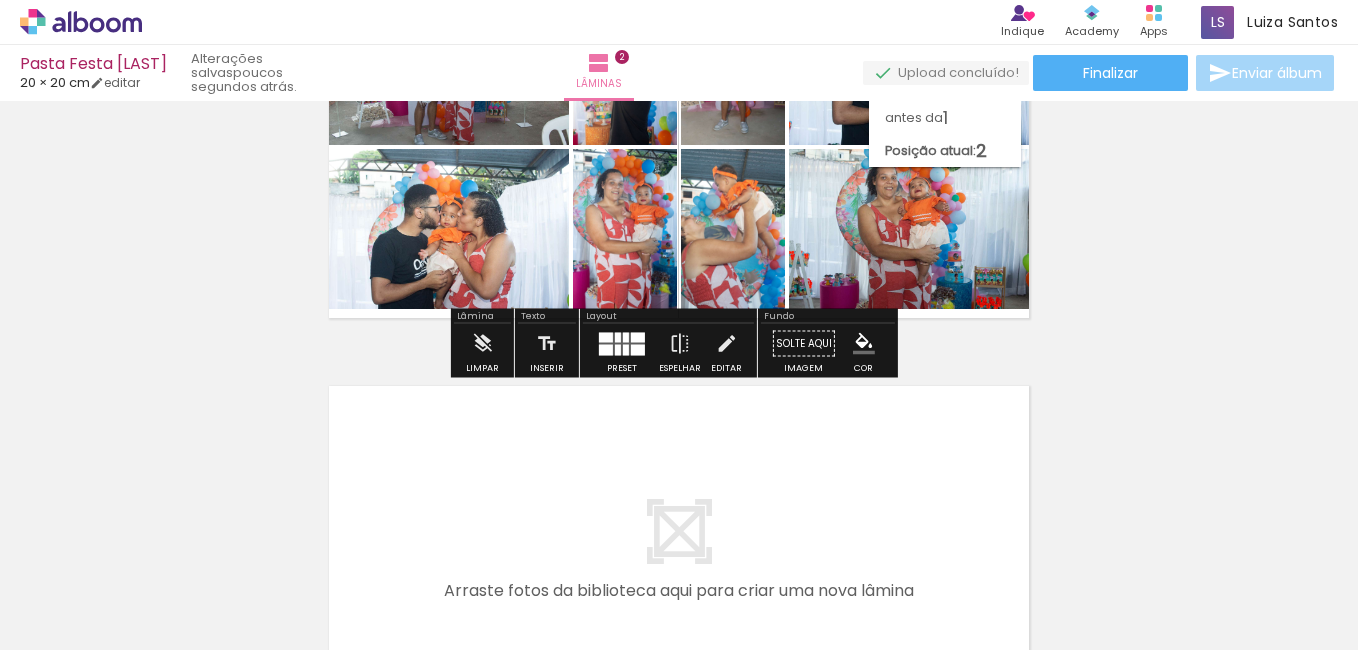 click at bounding box center (679, 556) 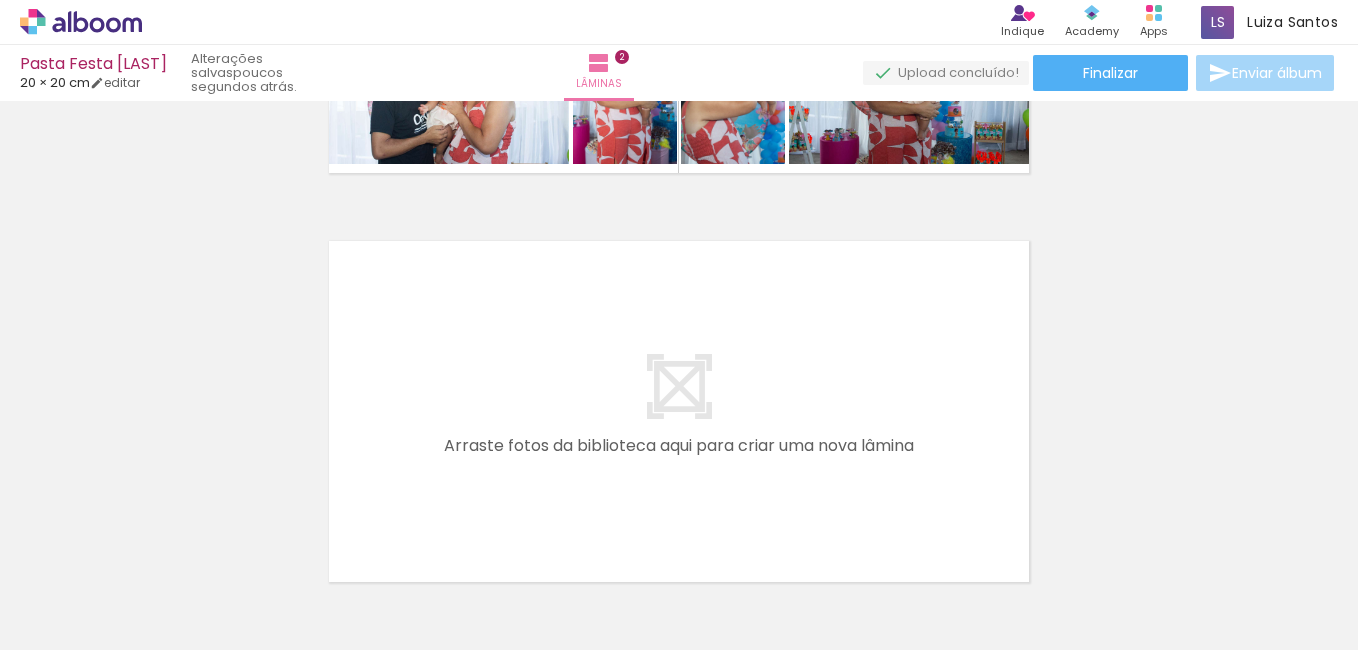 scroll, scrollTop: 748, scrollLeft: 0, axis: vertical 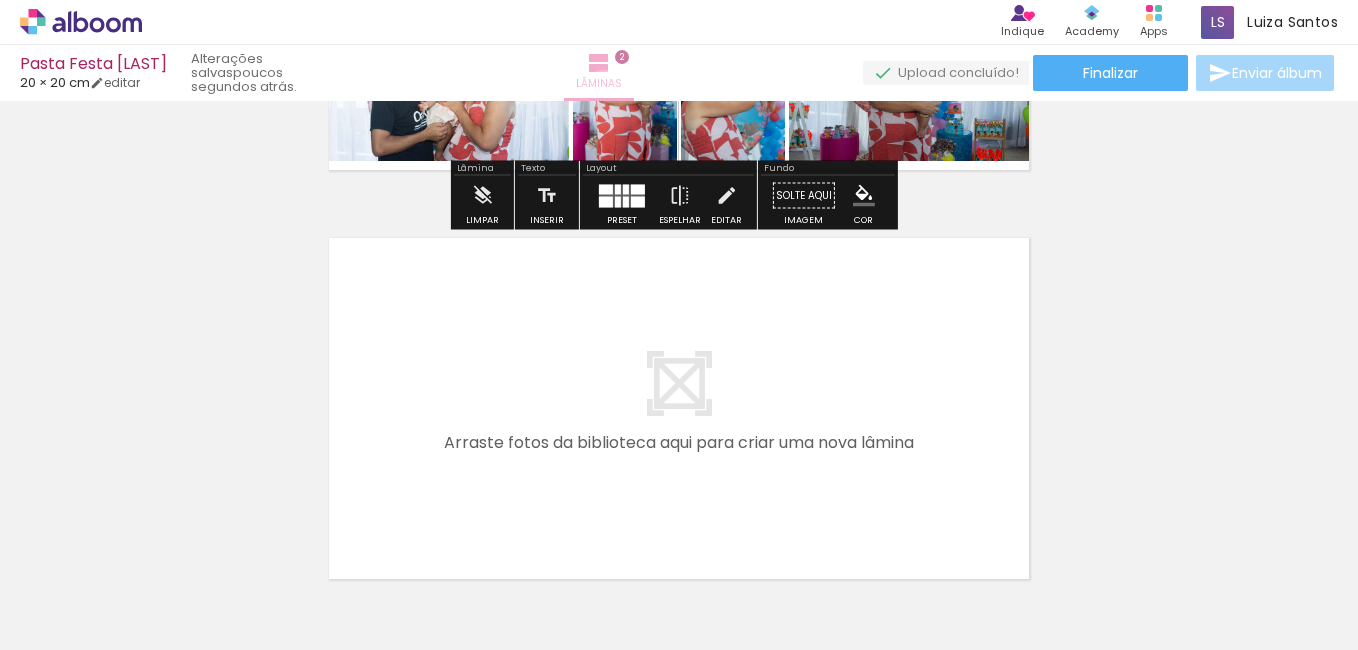click on "Lâminas 2" at bounding box center (599, 73) 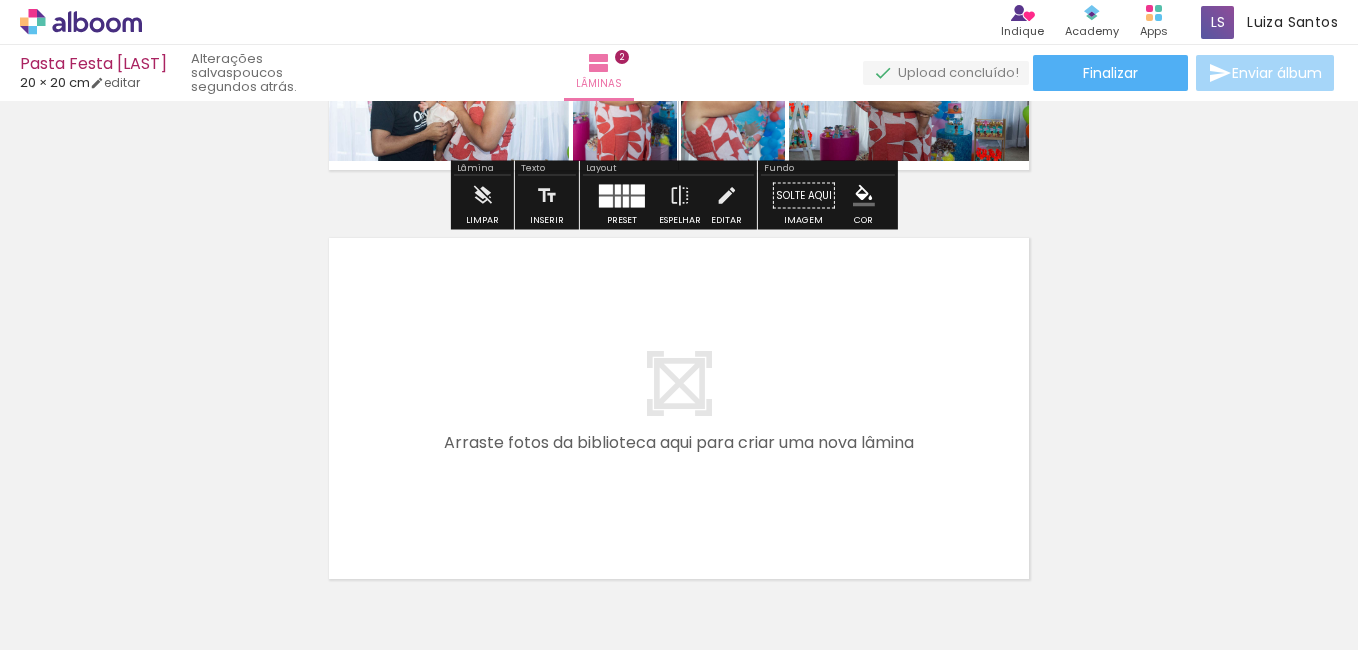 click at bounding box center [679, 408] 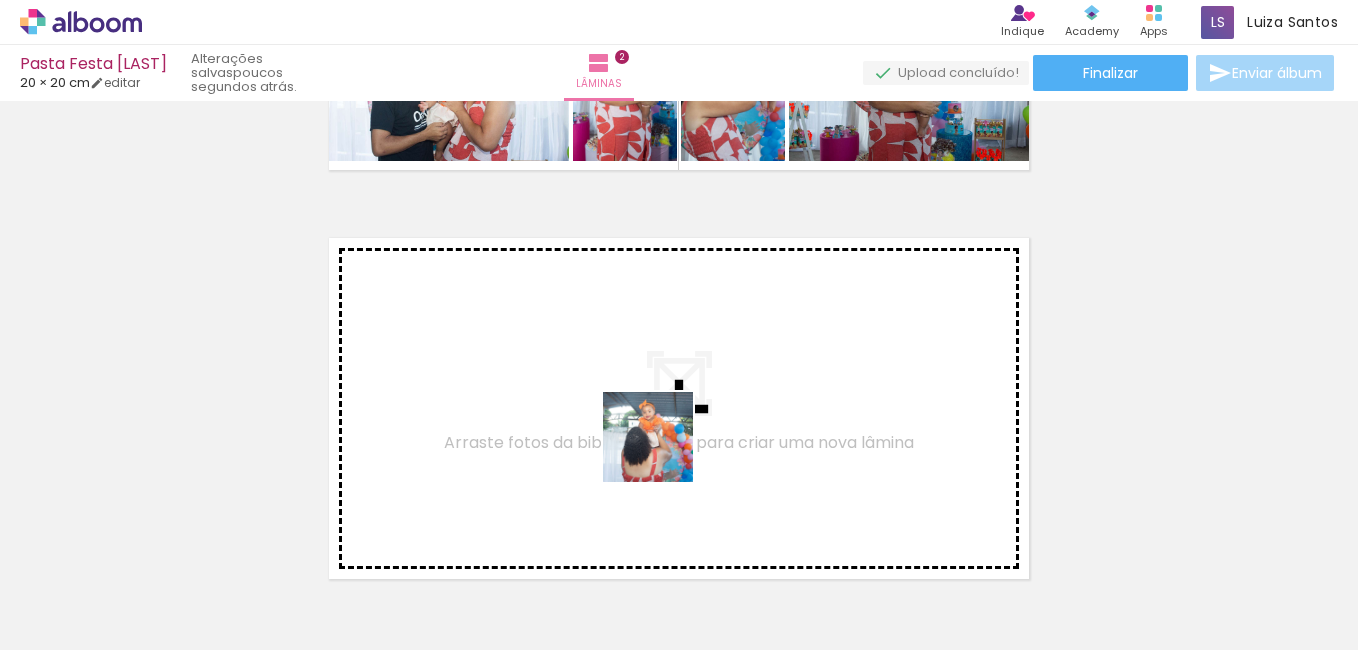 drag, startPoint x: 601, startPoint y: 593, endPoint x: 690, endPoint y: 394, distance: 217.9954 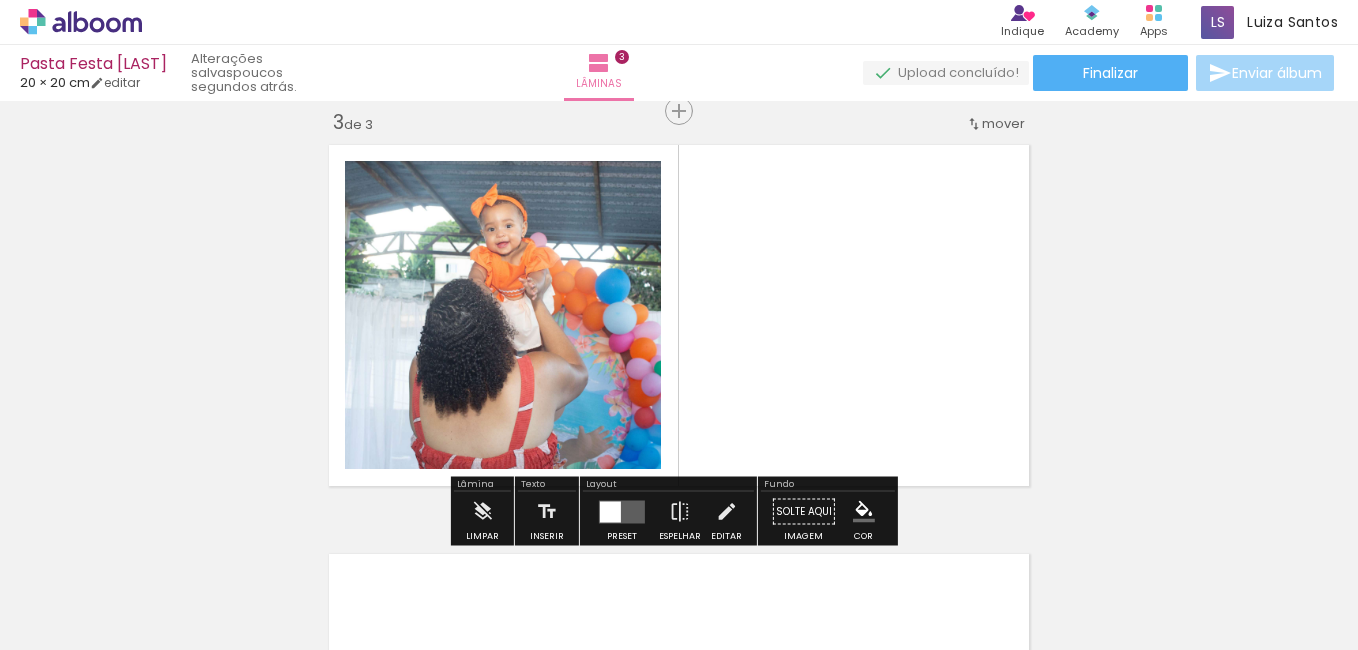 scroll, scrollTop: 844, scrollLeft: 0, axis: vertical 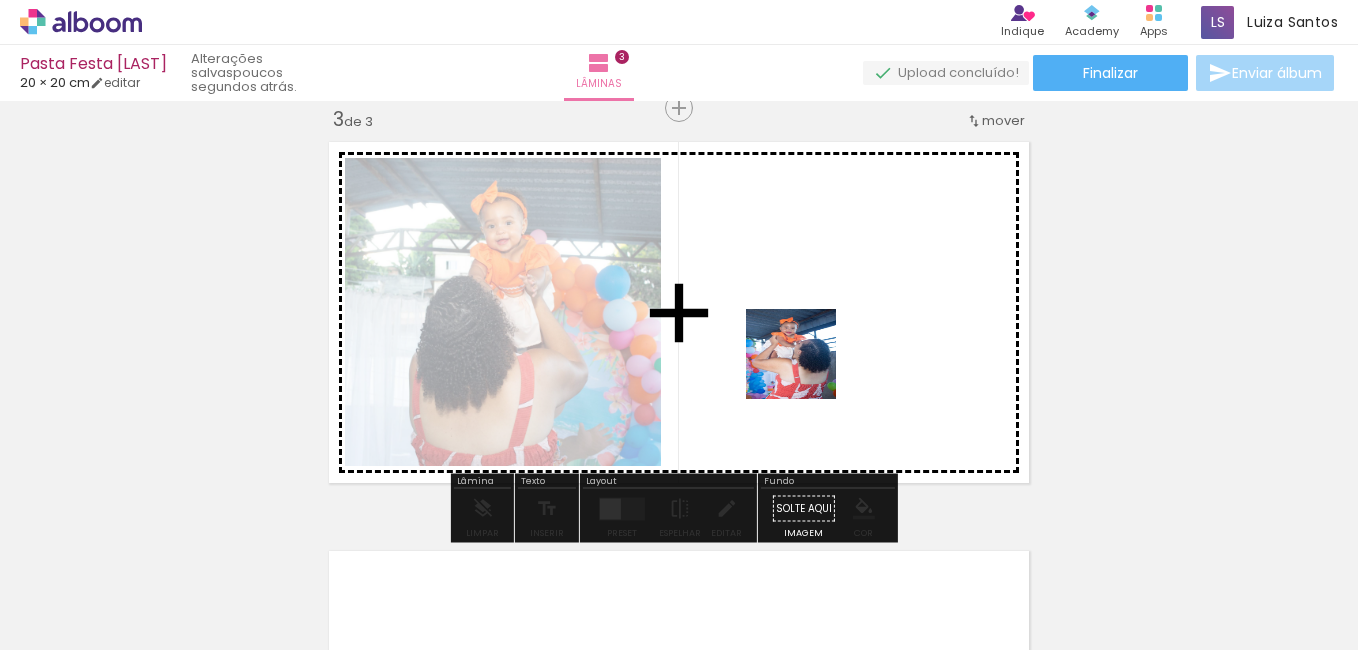drag, startPoint x: 721, startPoint y: 614, endPoint x: 811, endPoint y: 361, distance: 268.5312 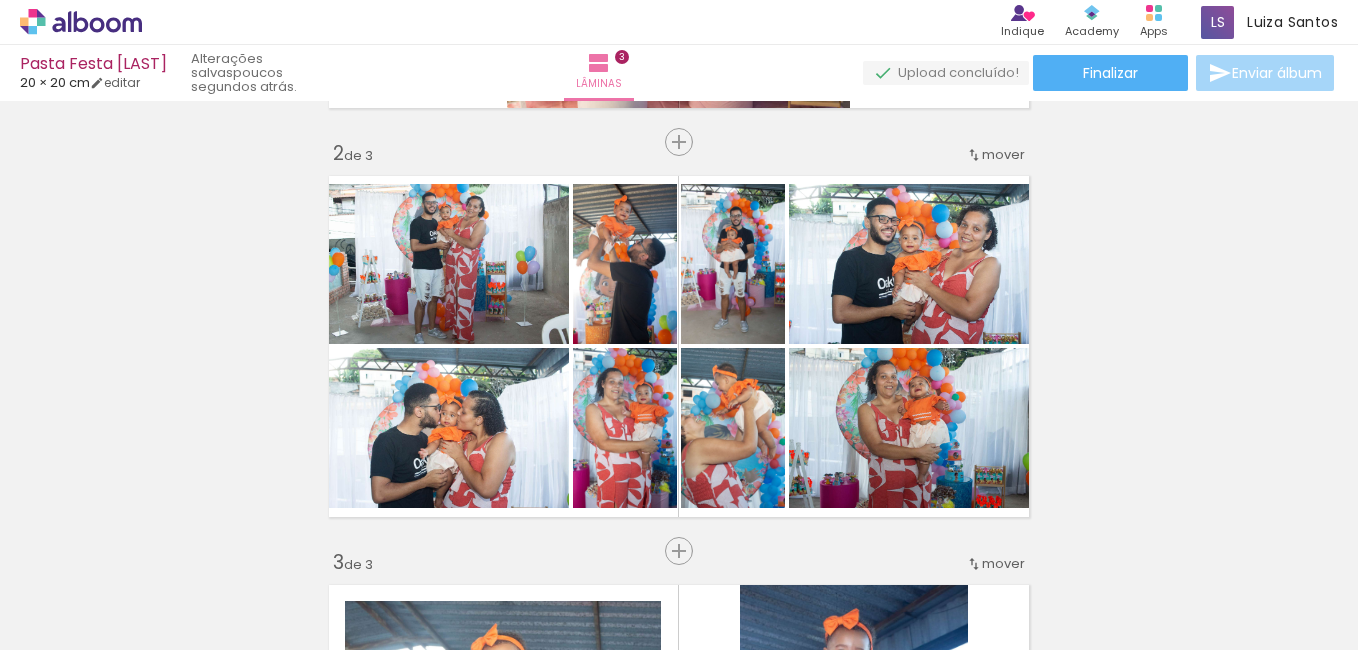 scroll, scrollTop: 376, scrollLeft: 0, axis: vertical 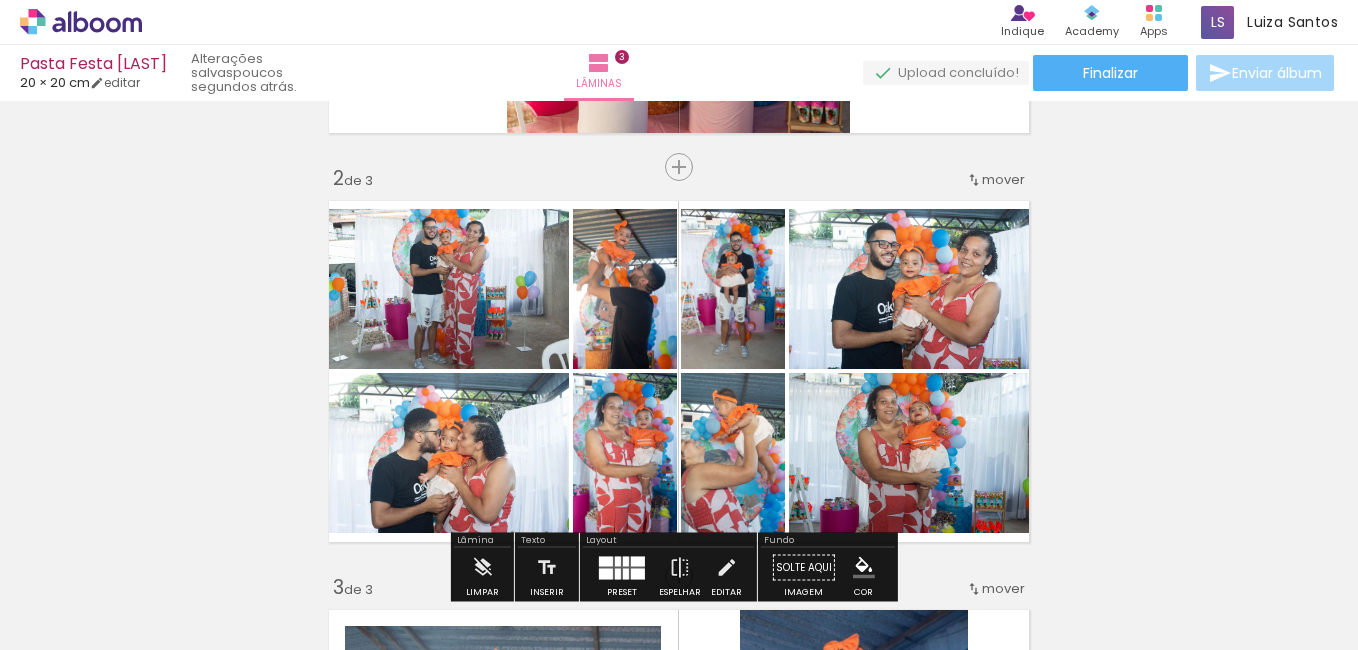 click on "mover" at bounding box center (995, 179) 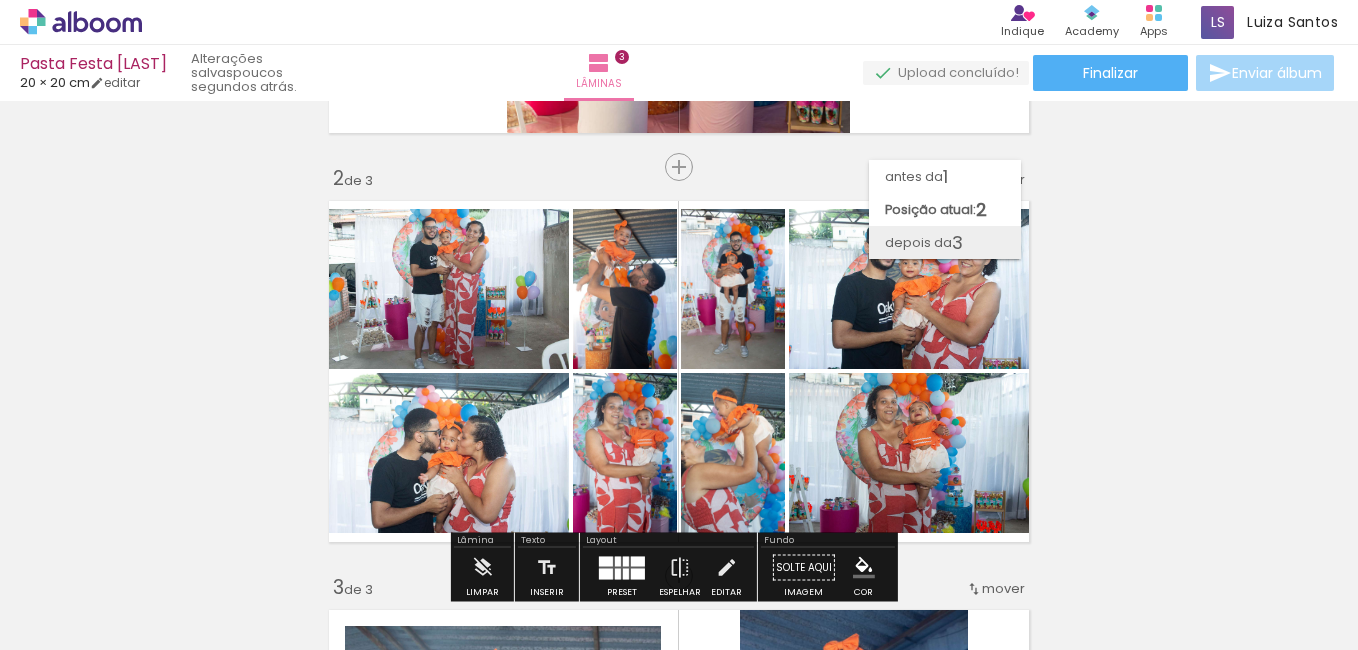 click on "depois da  3" at bounding box center [945, 242] 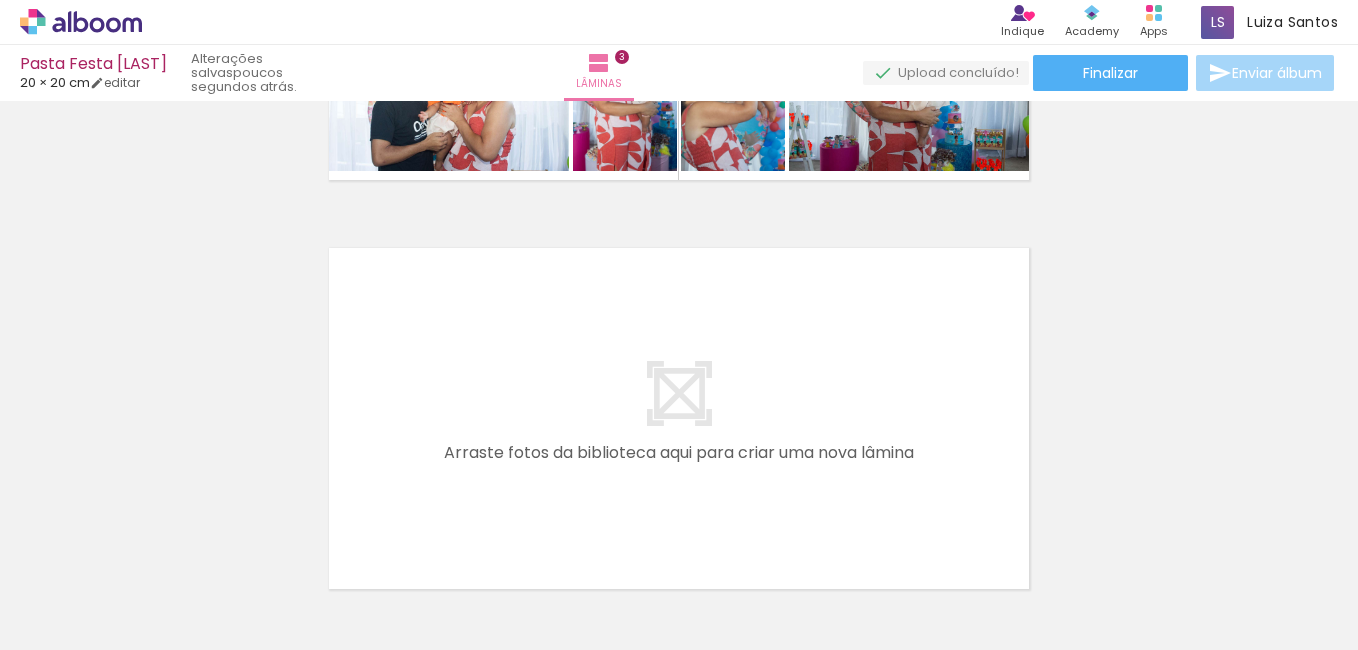 scroll, scrollTop: 1155, scrollLeft: 0, axis: vertical 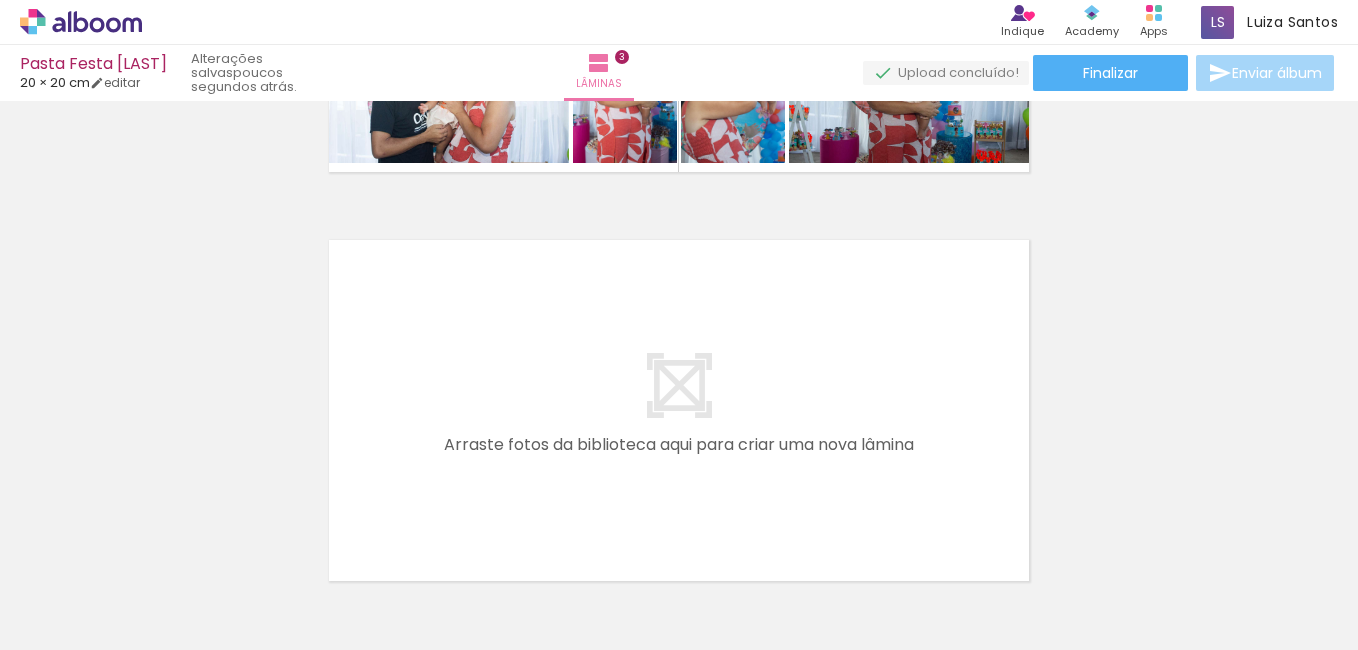 click at bounding box center [679, 410] 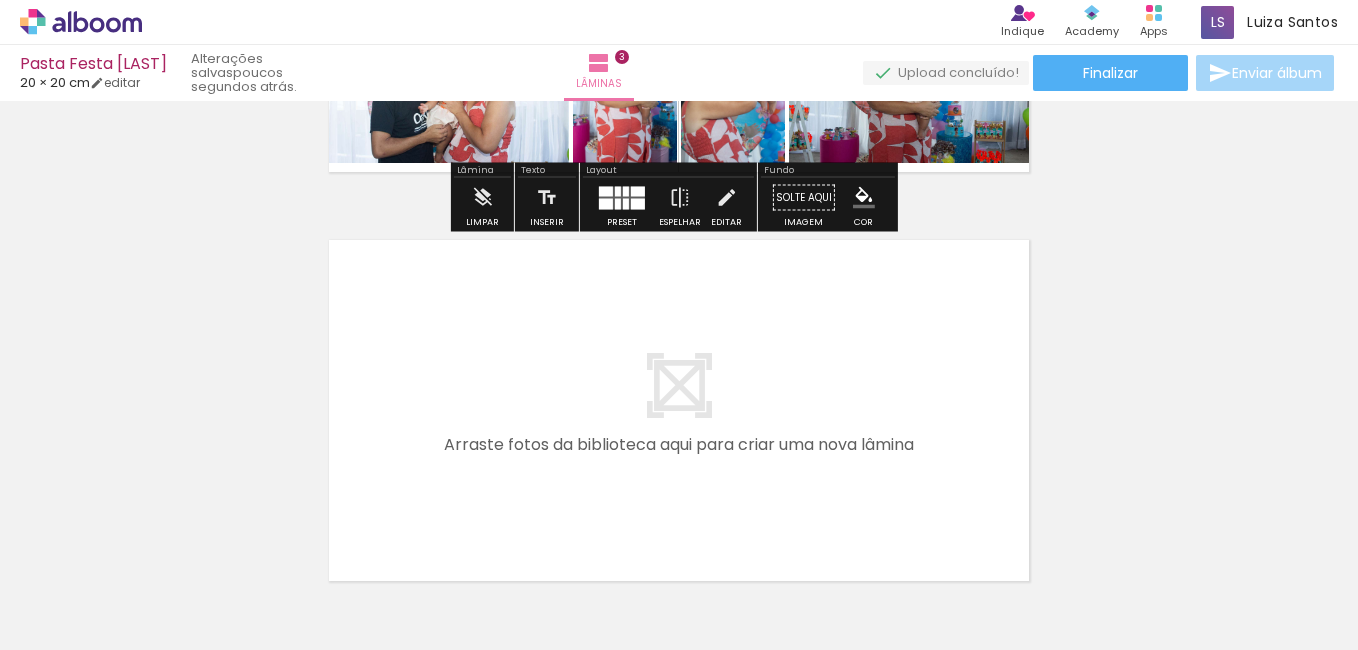 click at bounding box center (622, 198) 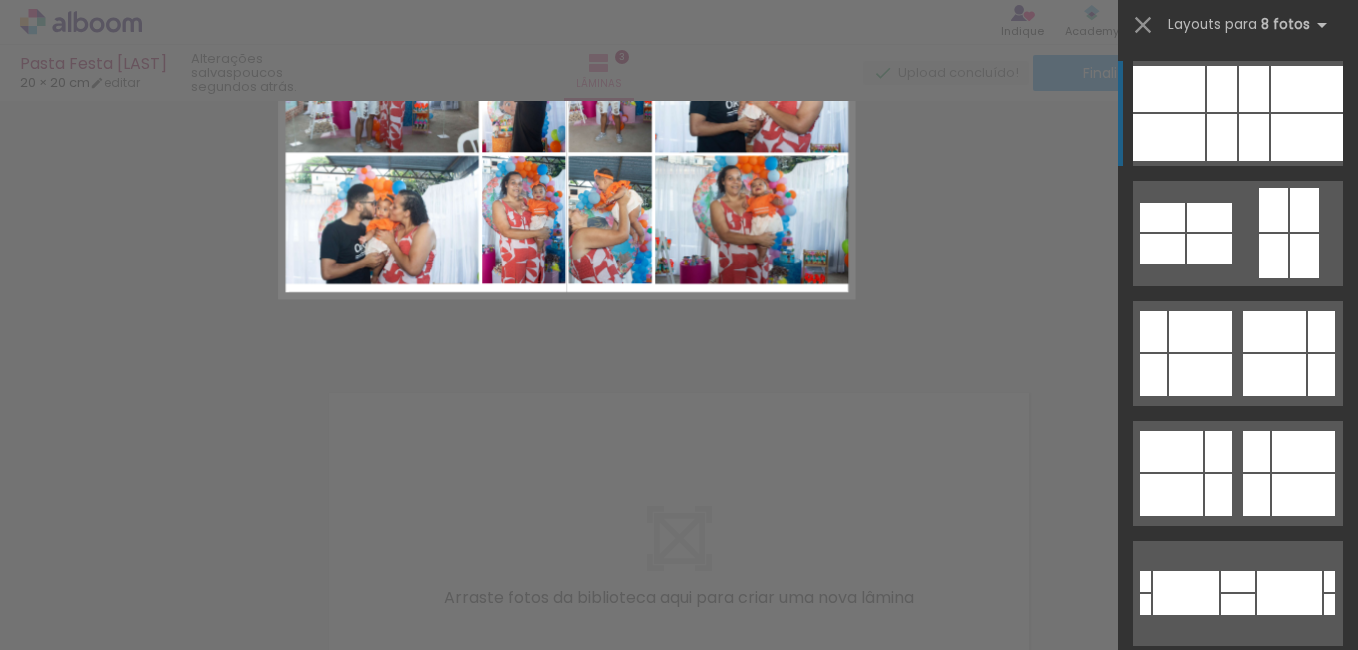 scroll, scrollTop: 844, scrollLeft: 0, axis: vertical 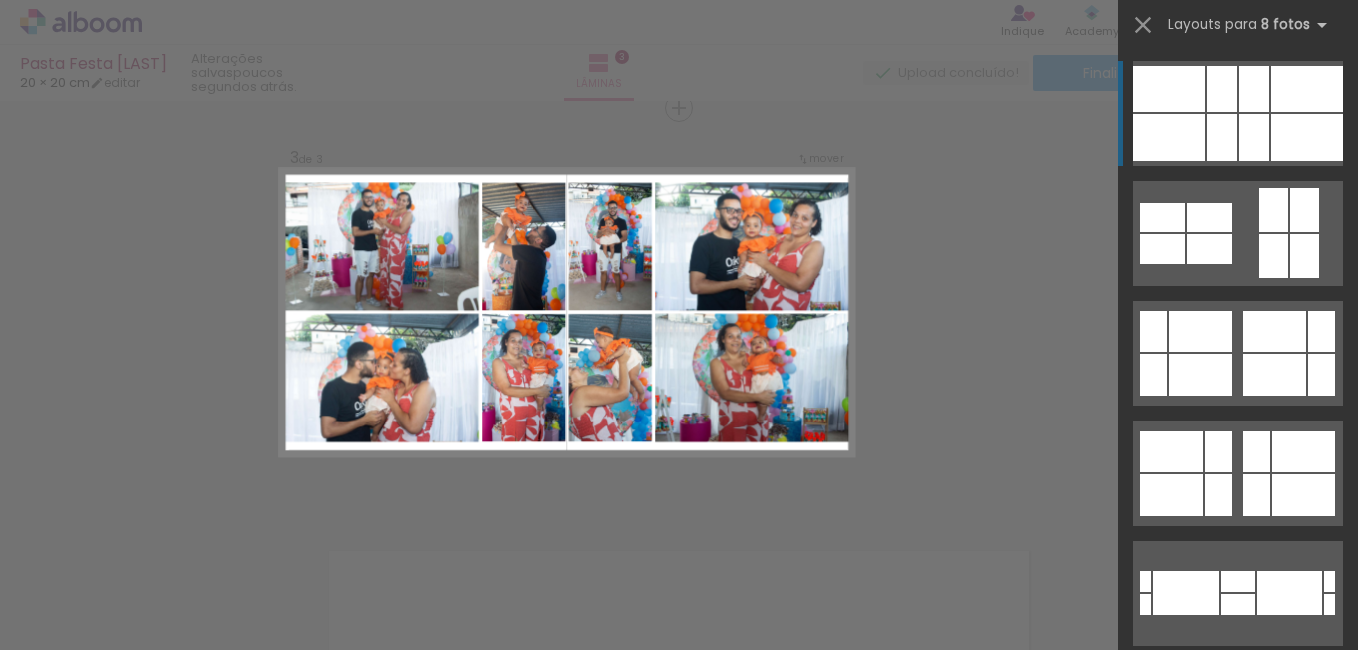 click on "Confirmar Cancelar" at bounding box center (679, 99) 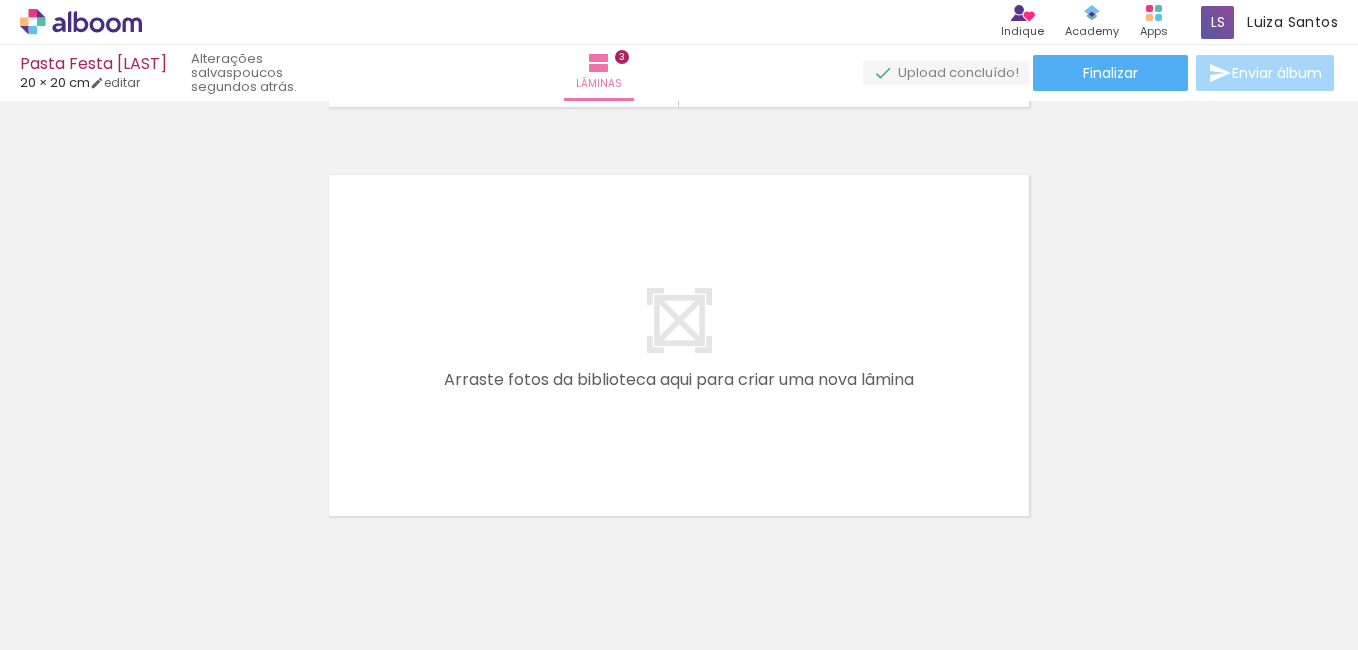 scroll, scrollTop: 1231, scrollLeft: 0, axis: vertical 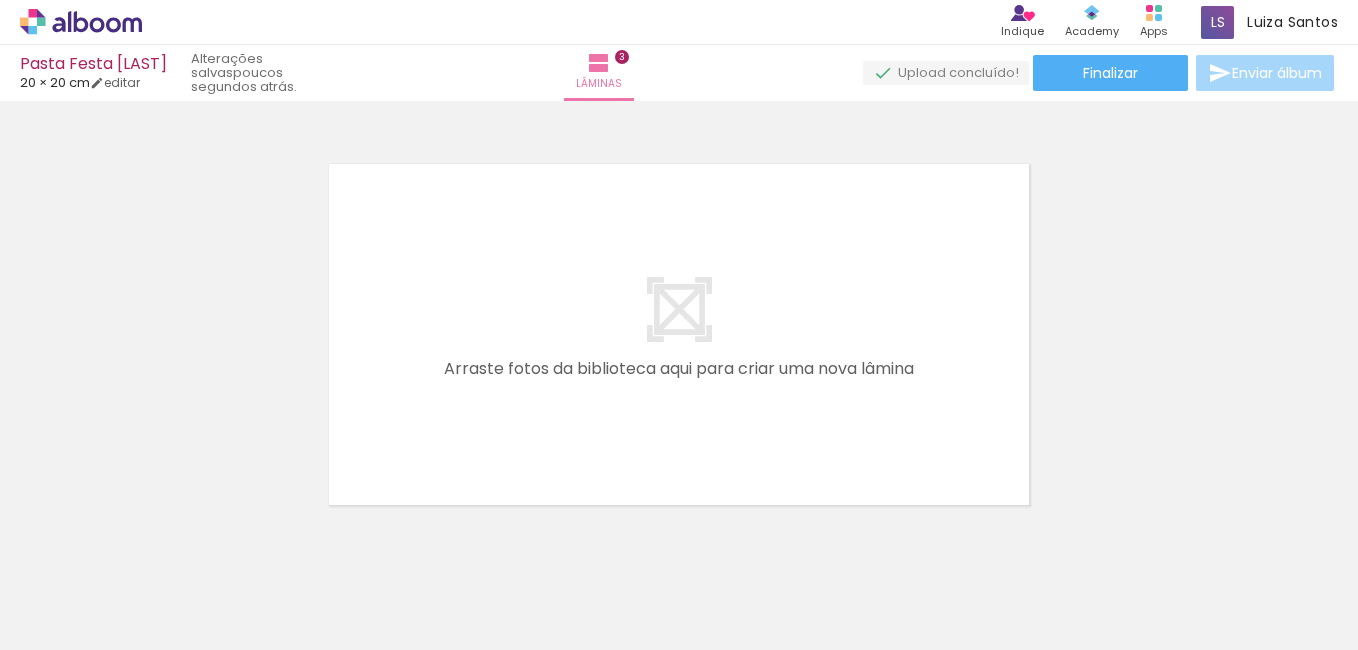 drag, startPoint x: 811, startPoint y: 590, endPoint x: 798, endPoint y: 389, distance: 201.41995 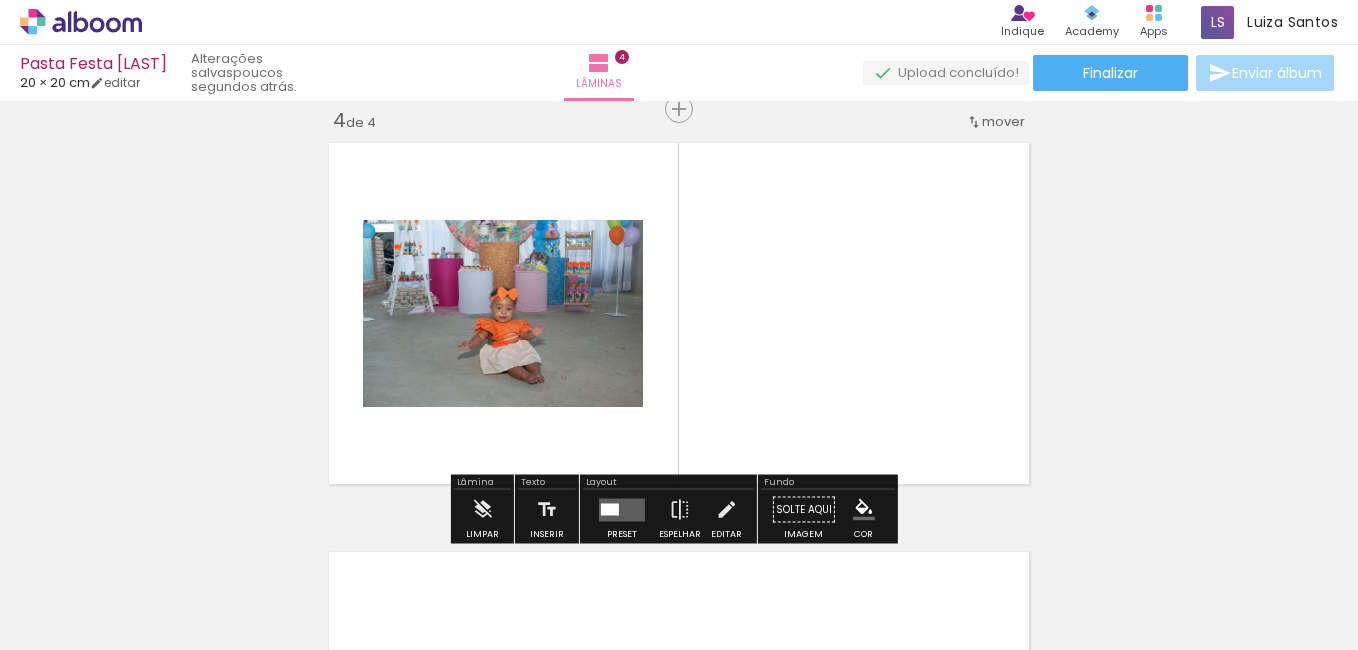 scroll, scrollTop: 1253, scrollLeft: 0, axis: vertical 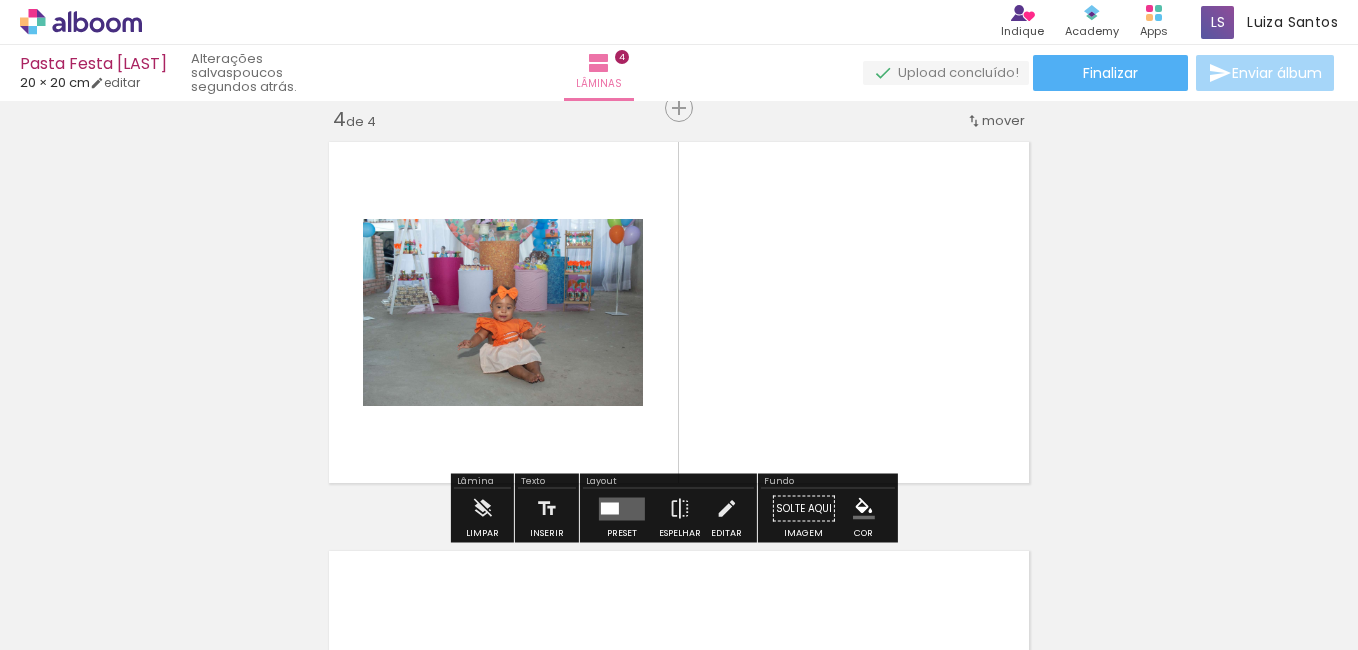 drag, startPoint x: 931, startPoint y: 597, endPoint x: 868, endPoint y: 331, distance: 273.35873 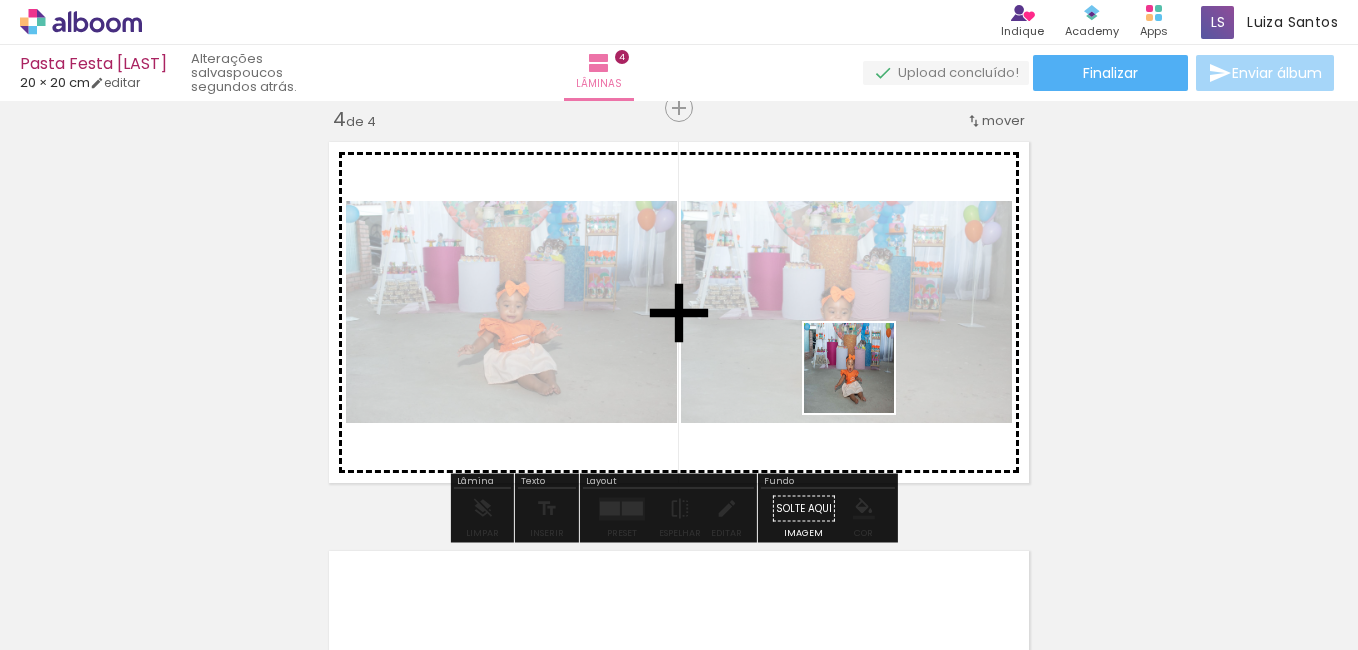 drag, startPoint x: 1048, startPoint y: 592, endPoint x: 852, endPoint y: 344, distance: 316.10126 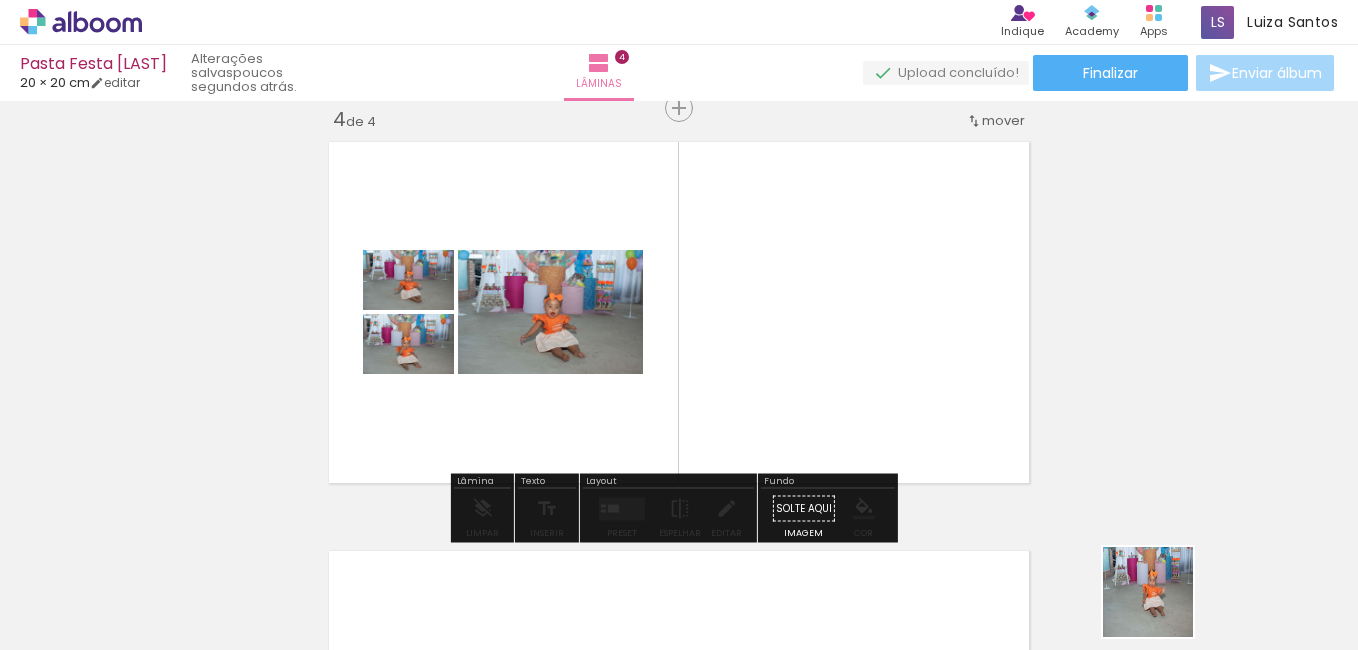 drag, startPoint x: 1173, startPoint y: 616, endPoint x: 886, endPoint y: 353, distance: 389.2788 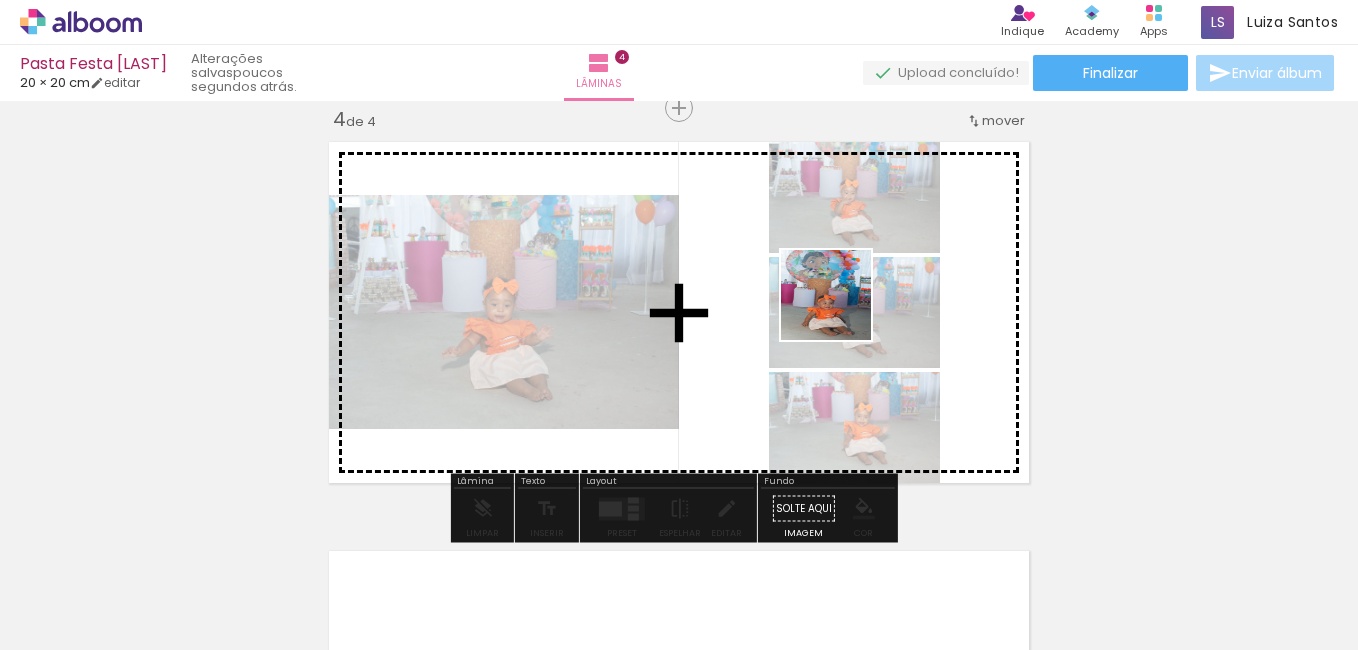 drag, startPoint x: 1265, startPoint y: 568, endPoint x: 838, endPoint y: 309, distance: 499.40964 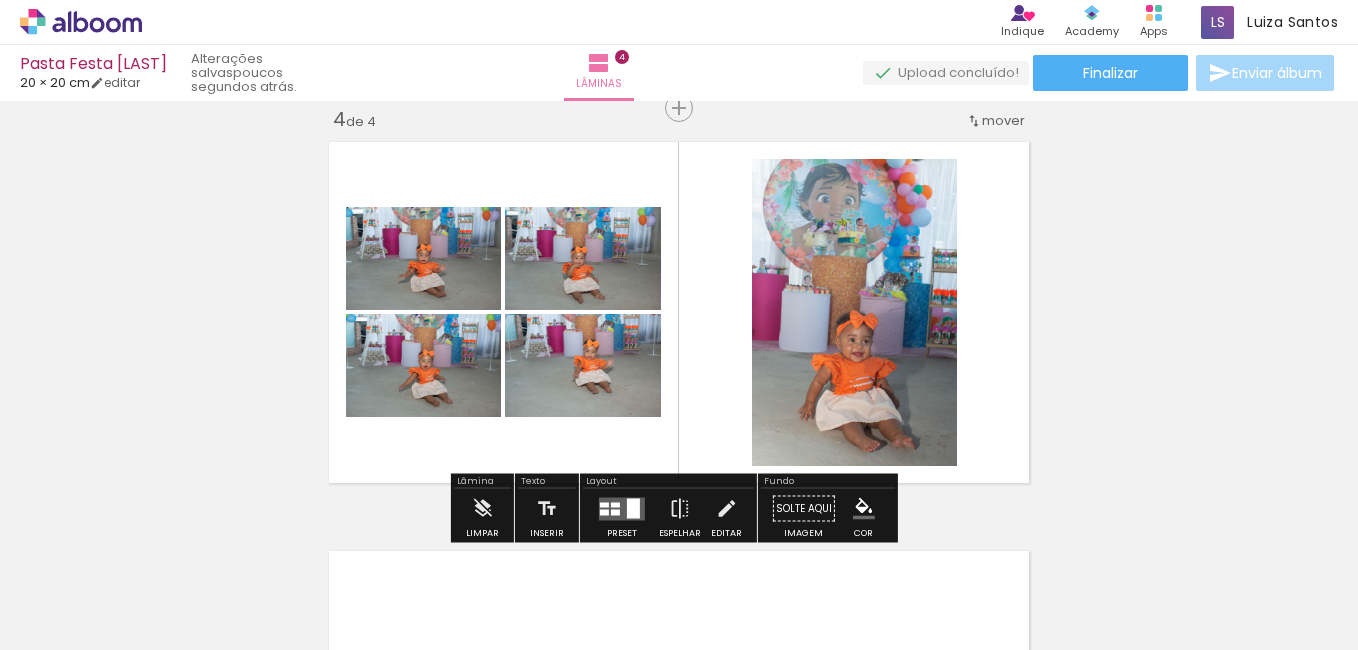 click on "mover" at bounding box center [1003, 120] 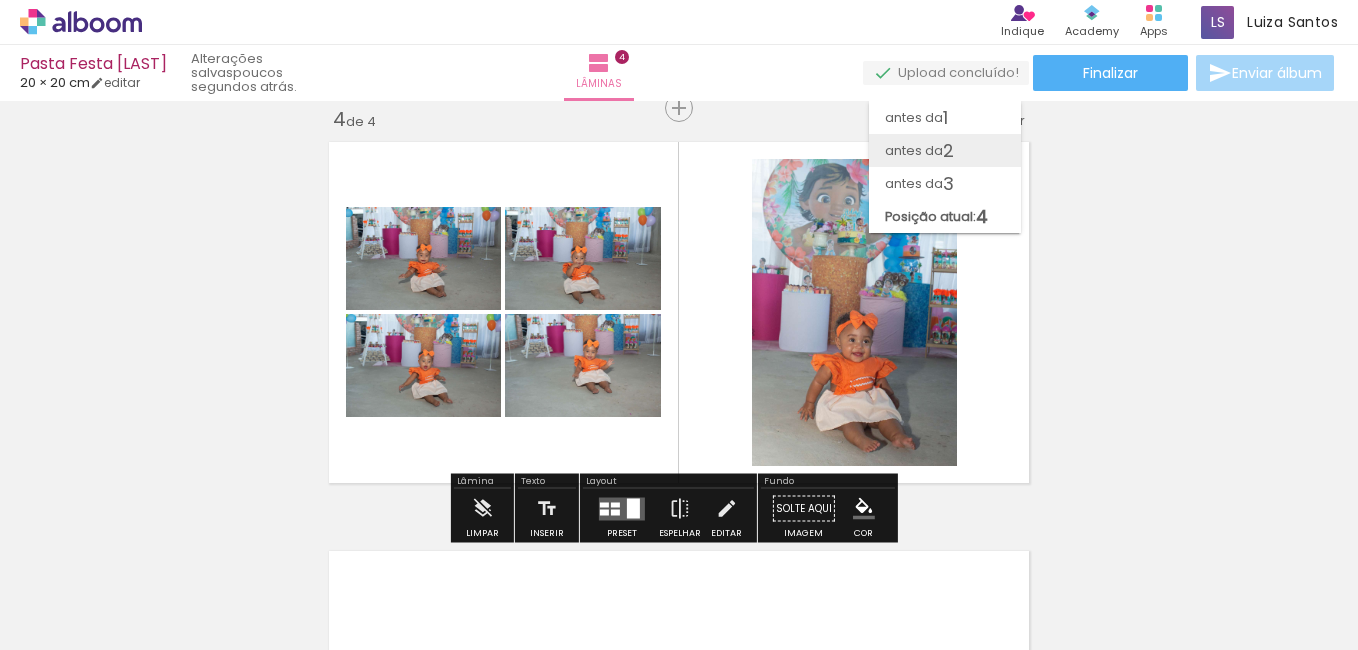 click on "antes da  2" at bounding box center [945, 150] 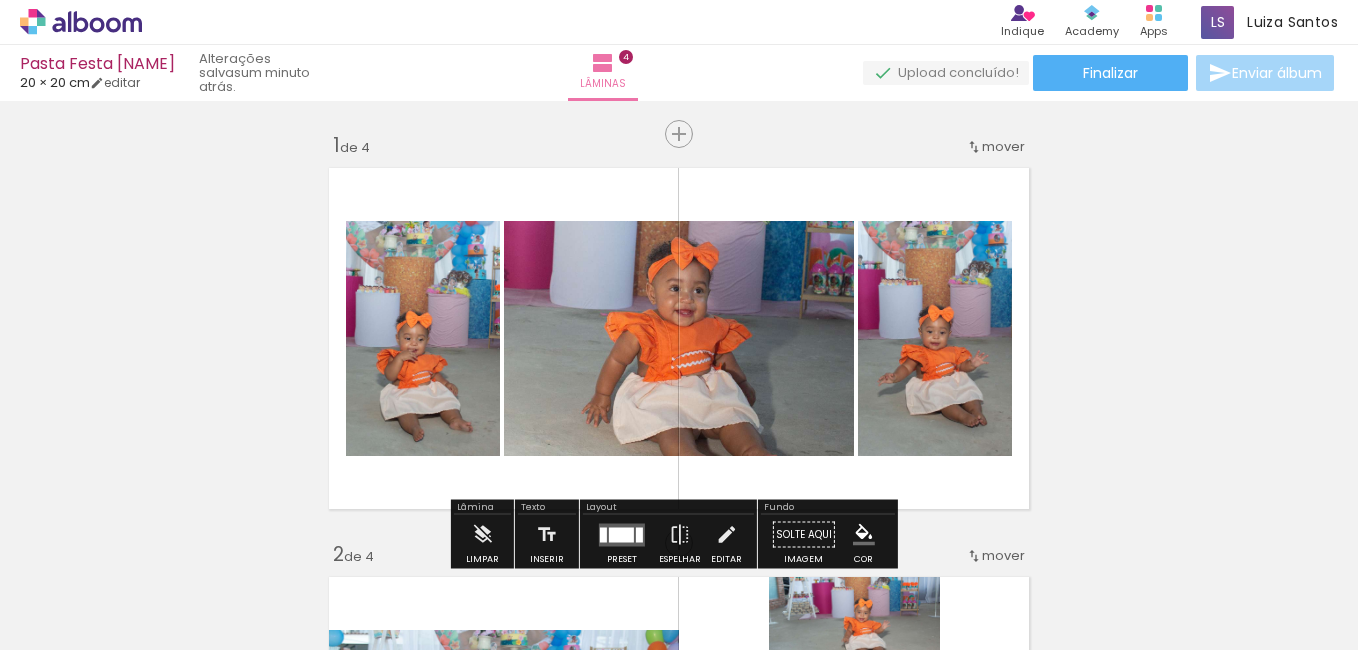 scroll, scrollTop: 0, scrollLeft: 0, axis: both 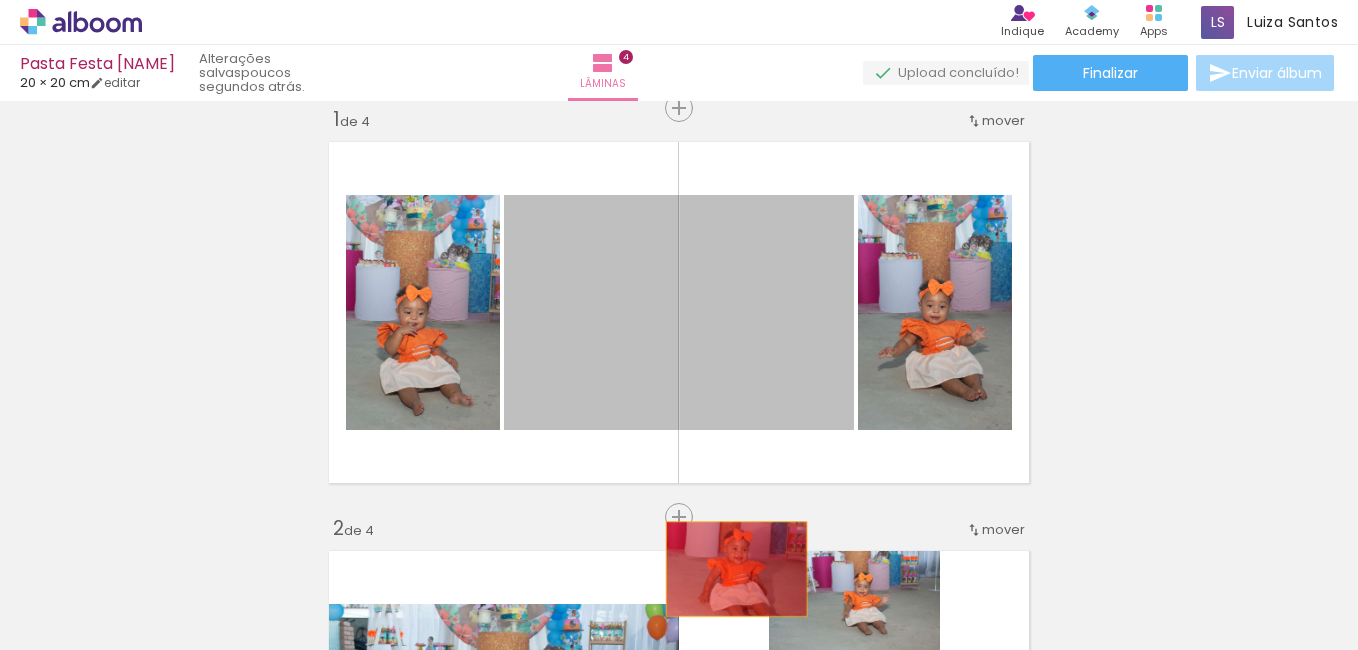 drag, startPoint x: 752, startPoint y: 344, endPoint x: 726, endPoint y: 632, distance: 289.17123 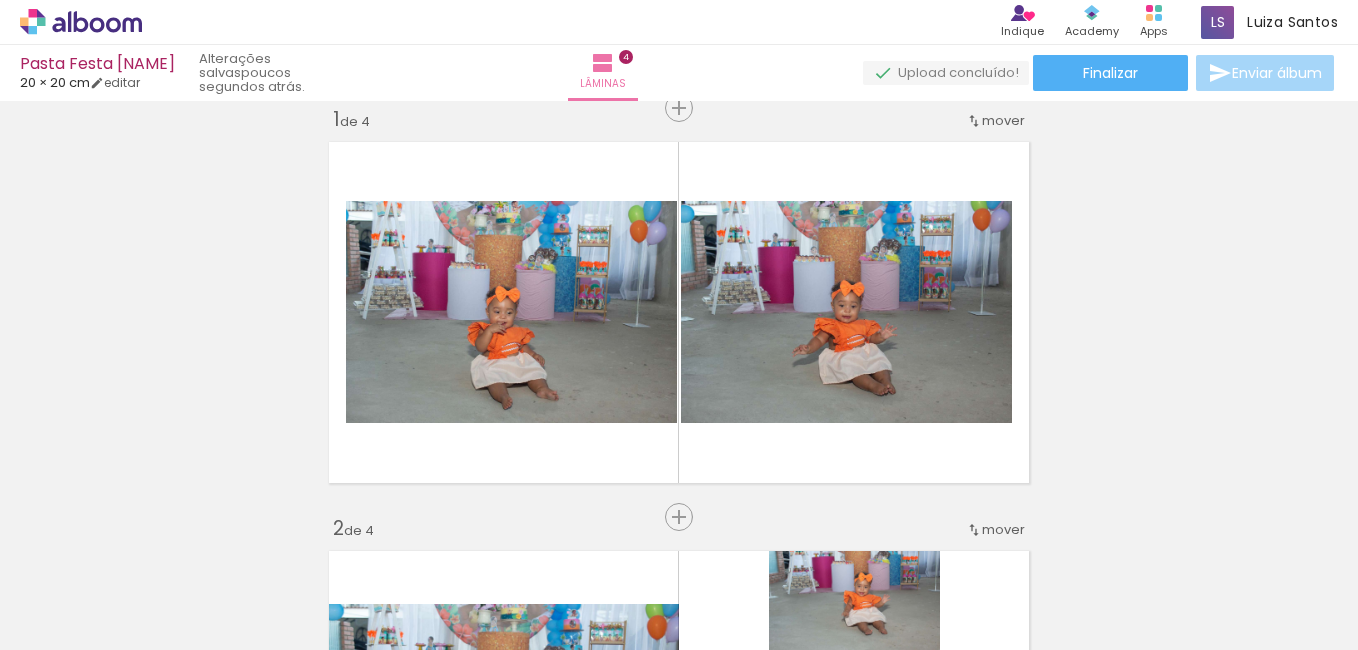 scroll, scrollTop: 0, scrollLeft: 0, axis: both 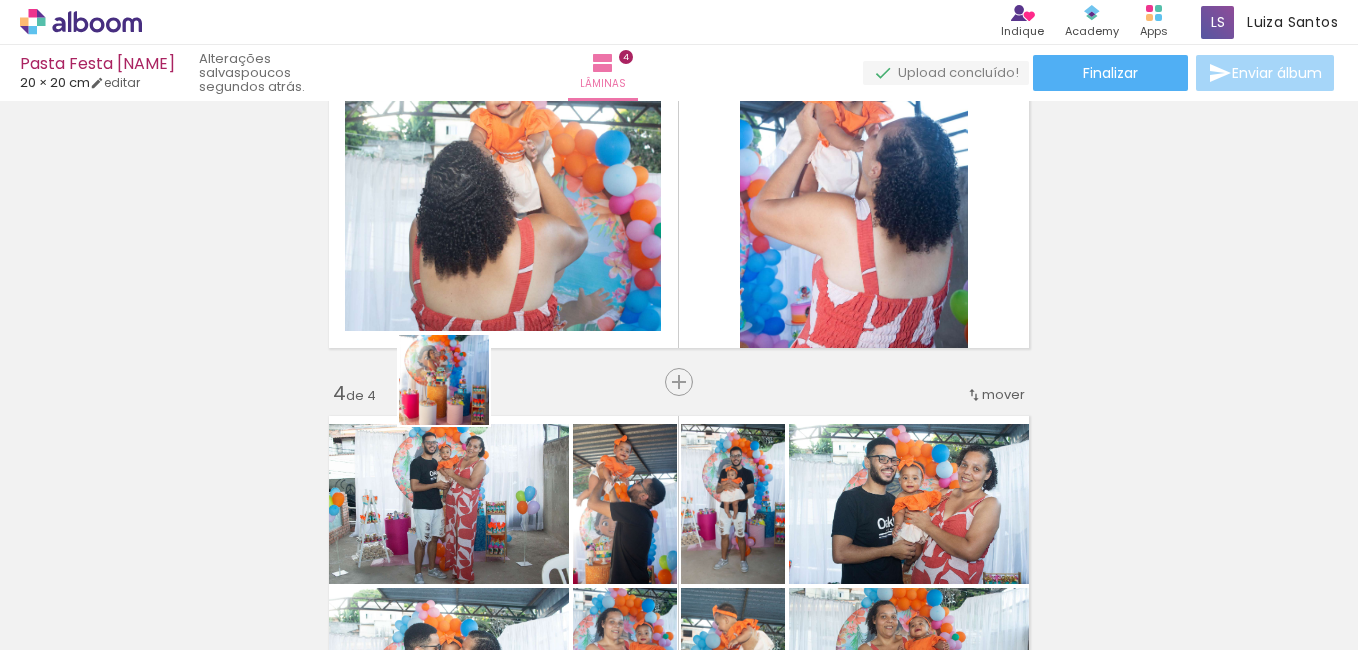 drag, startPoint x: 195, startPoint y: 609, endPoint x: 654, endPoint y: 241, distance: 588.3069 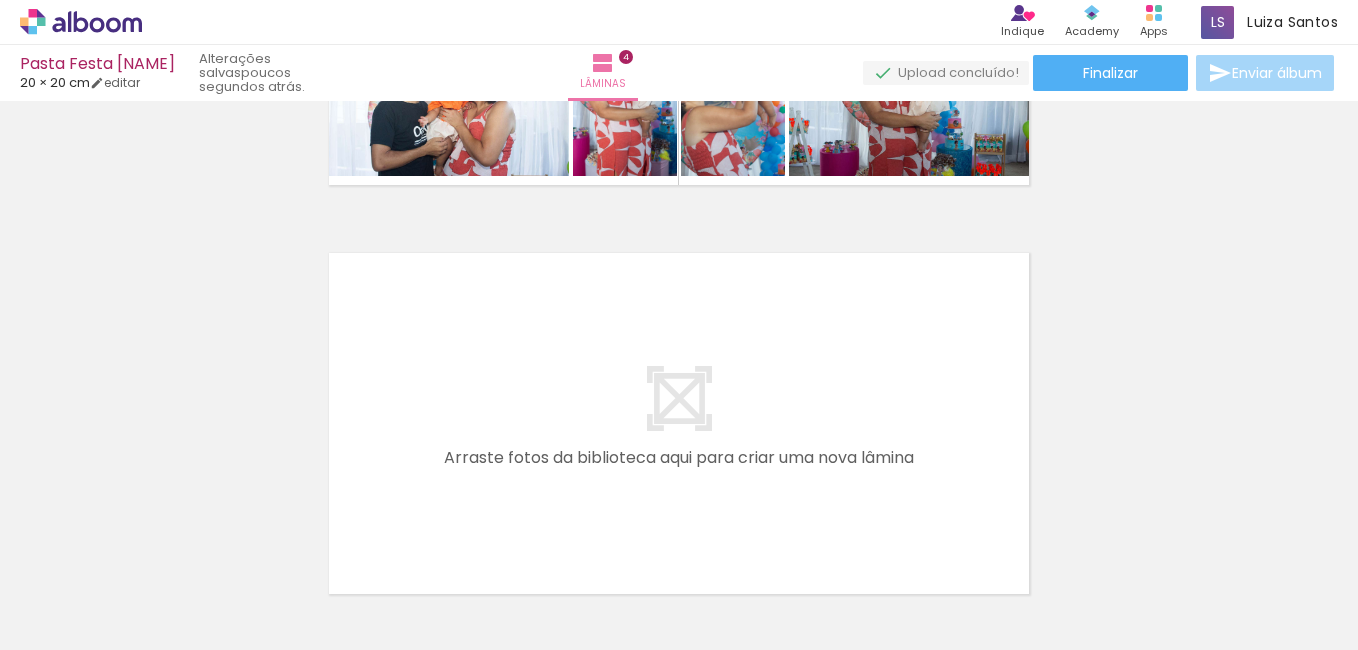 scroll, scrollTop: 1538, scrollLeft: 0, axis: vertical 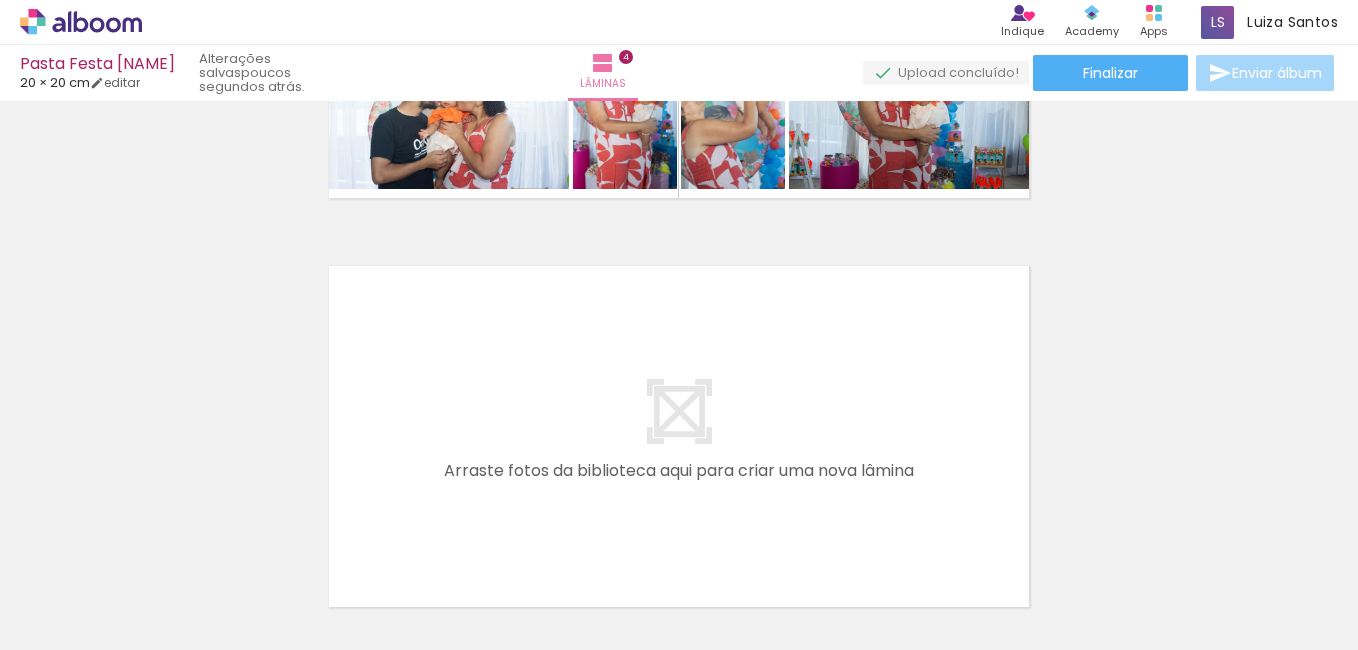 click at bounding box center [679, 436] 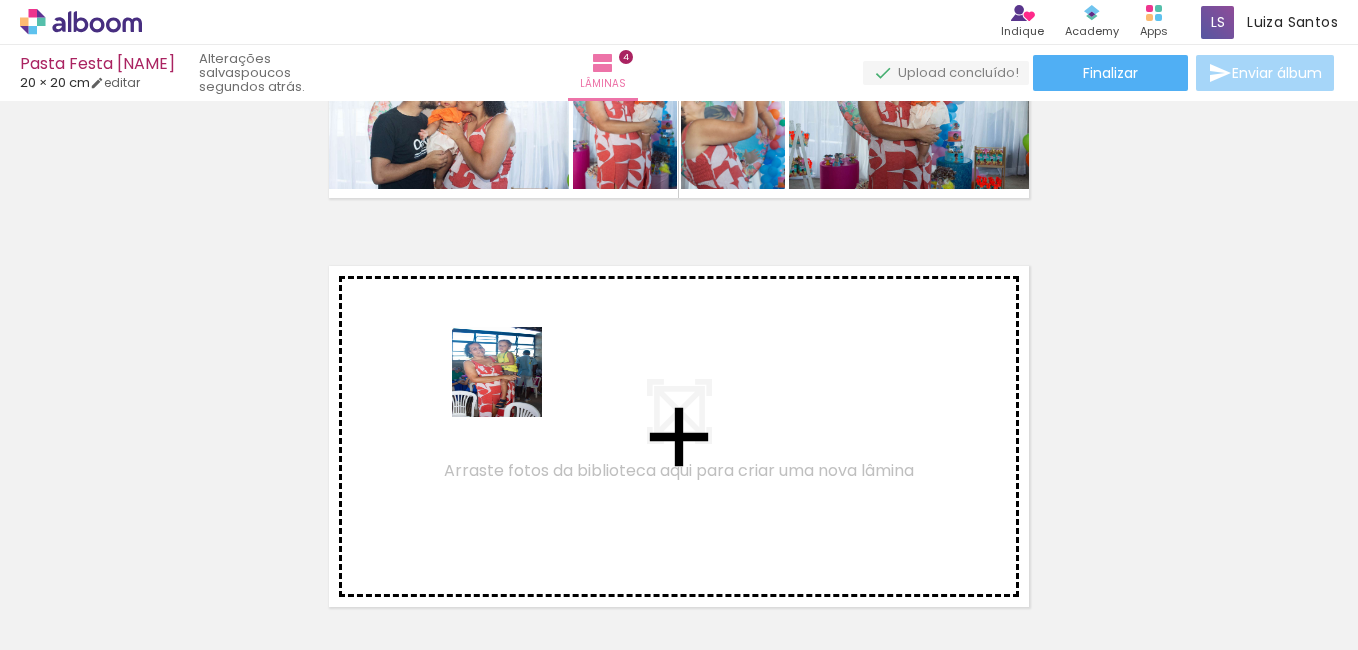 drag, startPoint x: 319, startPoint y: 599, endPoint x: 513, endPoint y: 387, distance: 287.36737 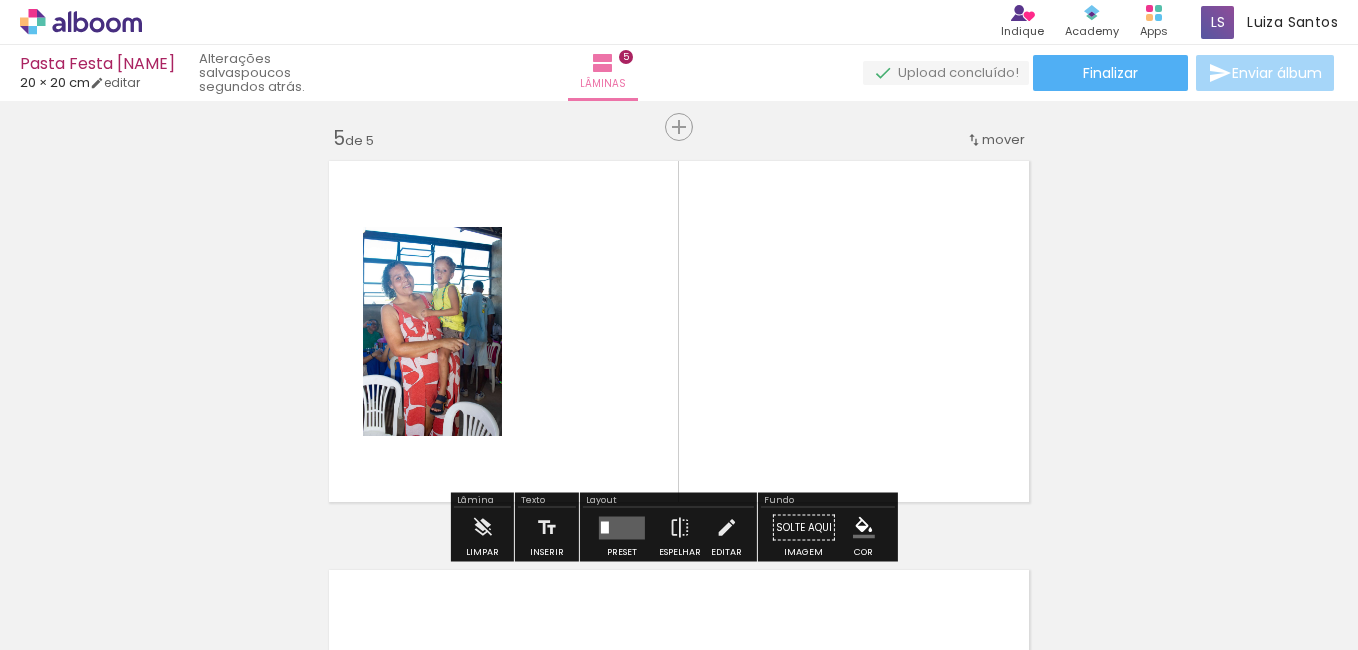 scroll, scrollTop: 1662, scrollLeft: 0, axis: vertical 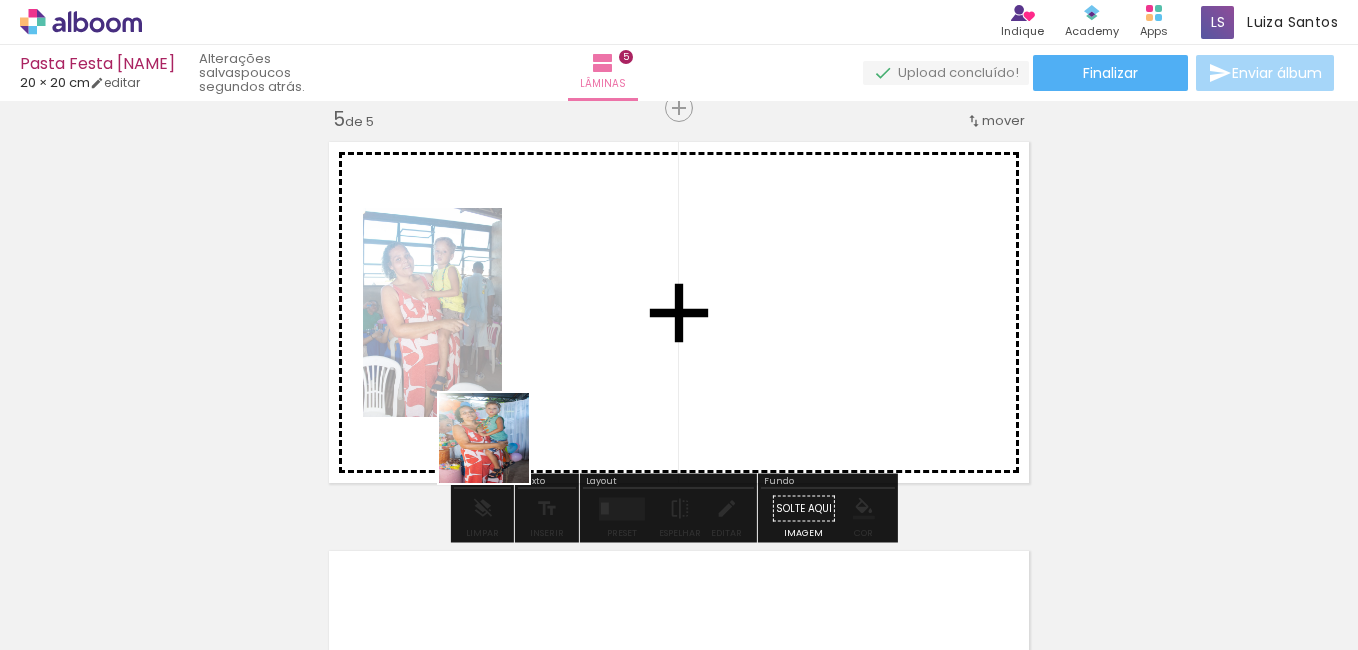 drag, startPoint x: 409, startPoint y: 603, endPoint x: 594, endPoint y: 279, distance: 373.0965 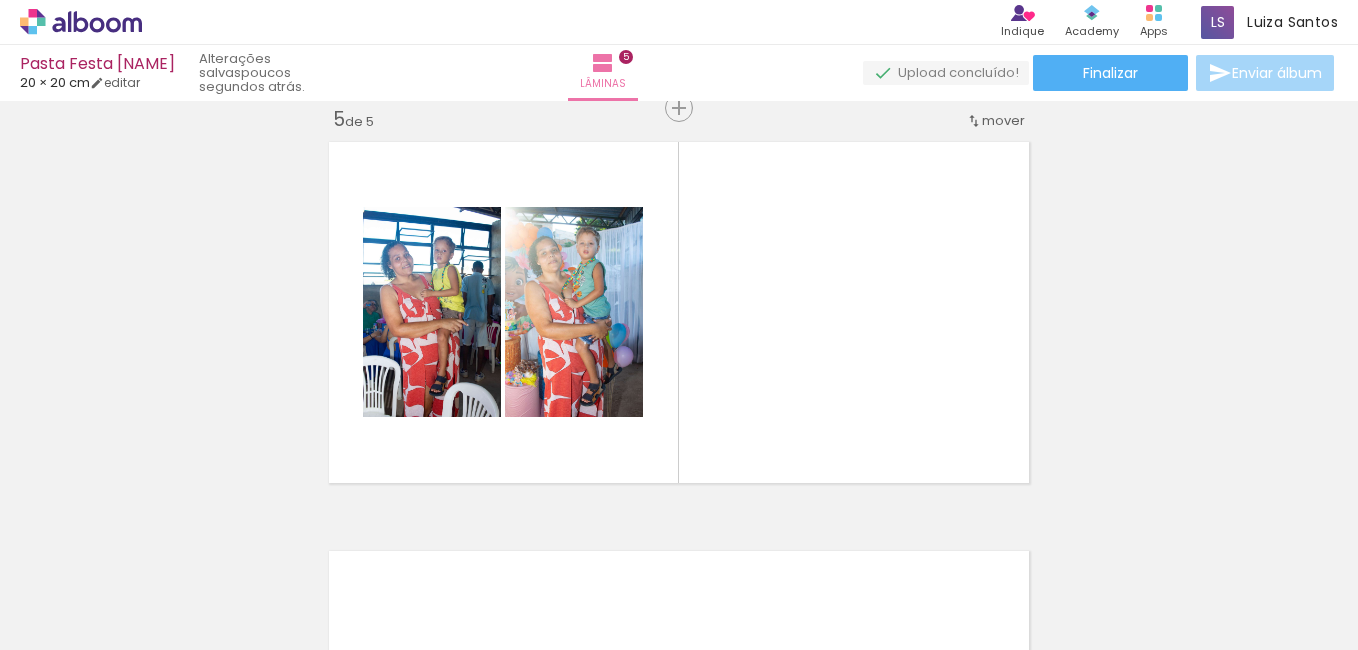 scroll, scrollTop: 0, scrollLeft: 1254, axis: horizontal 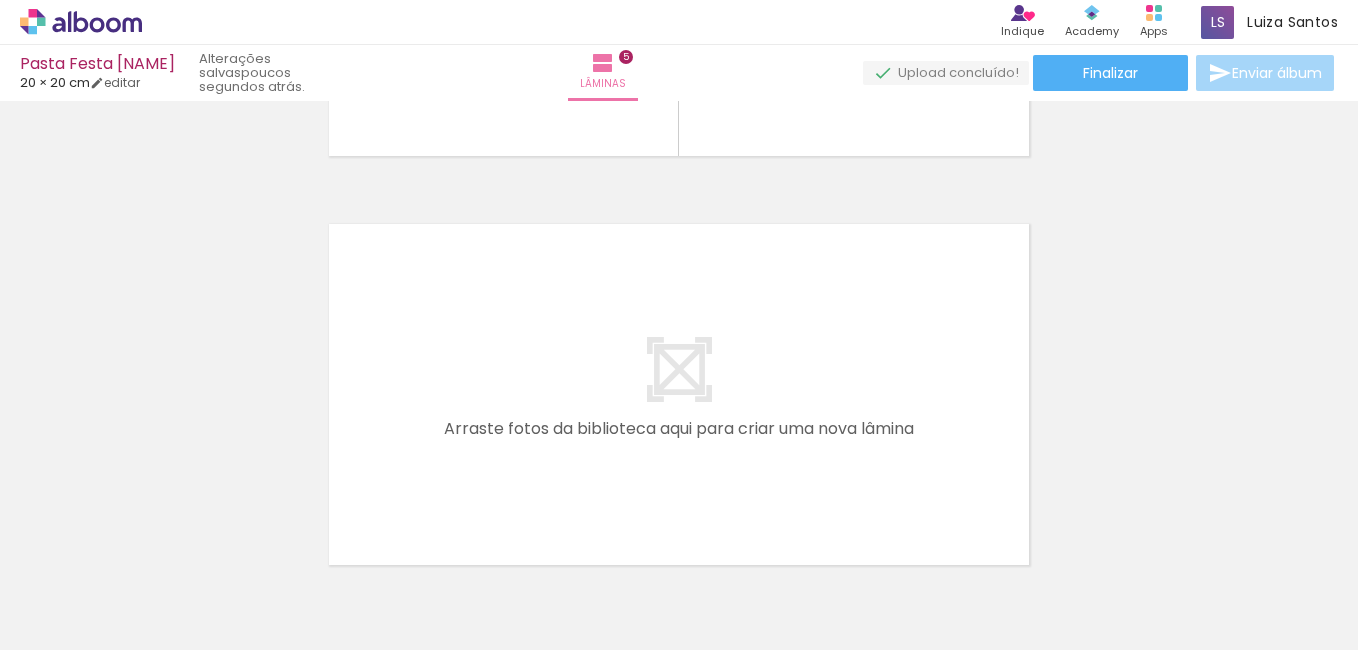 click at bounding box center (679, 394) 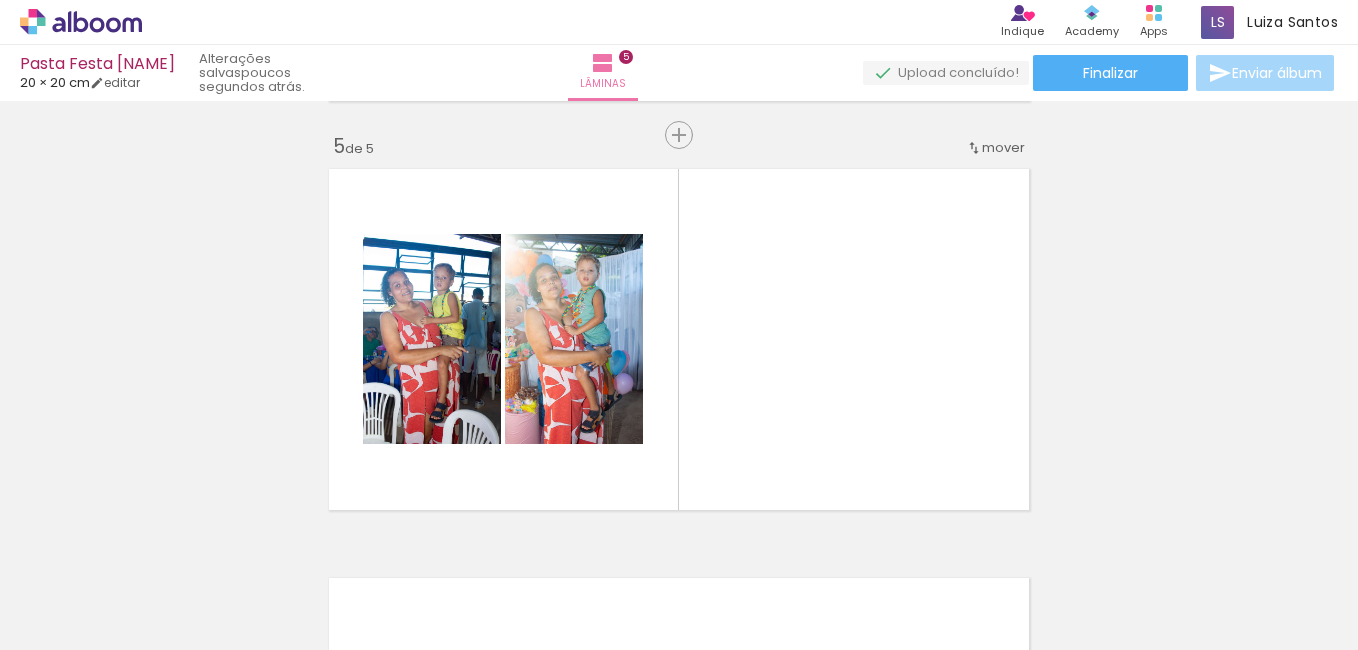 scroll, scrollTop: 1640, scrollLeft: 0, axis: vertical 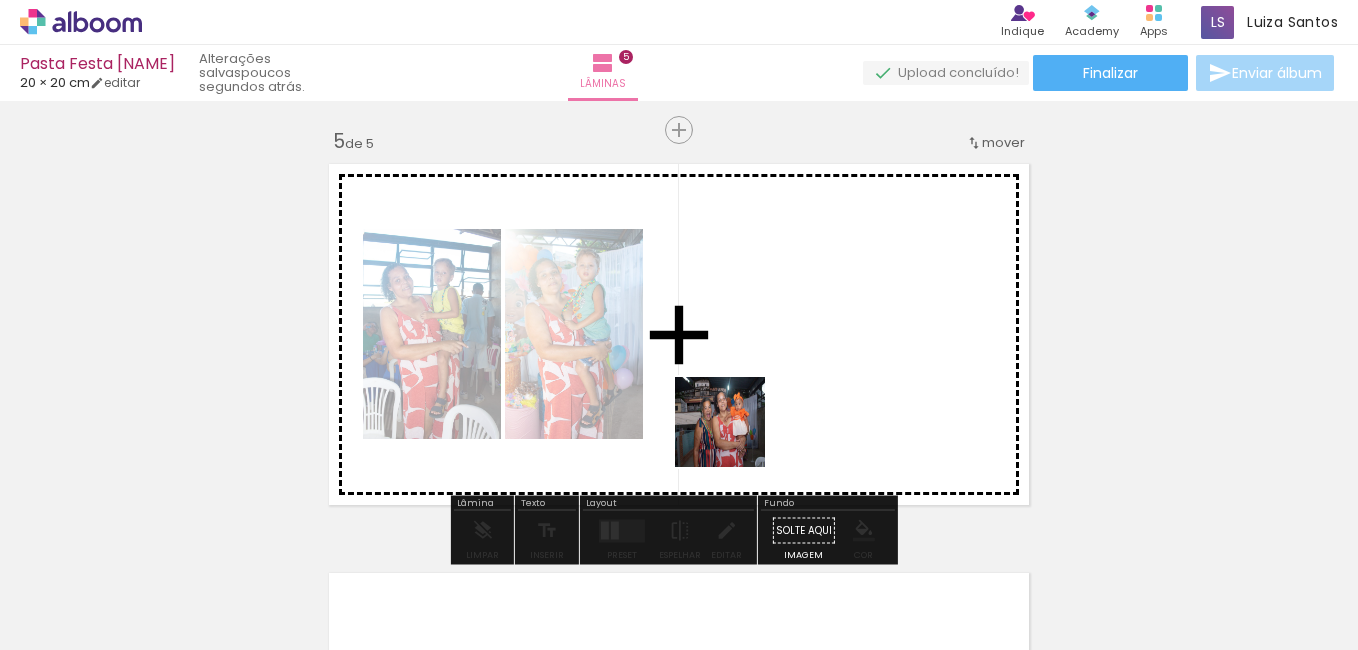 drag, startPoint x: 582, startPoint y: 604, endPoint x: 776, endPoint y: 371, distance: 303.19135 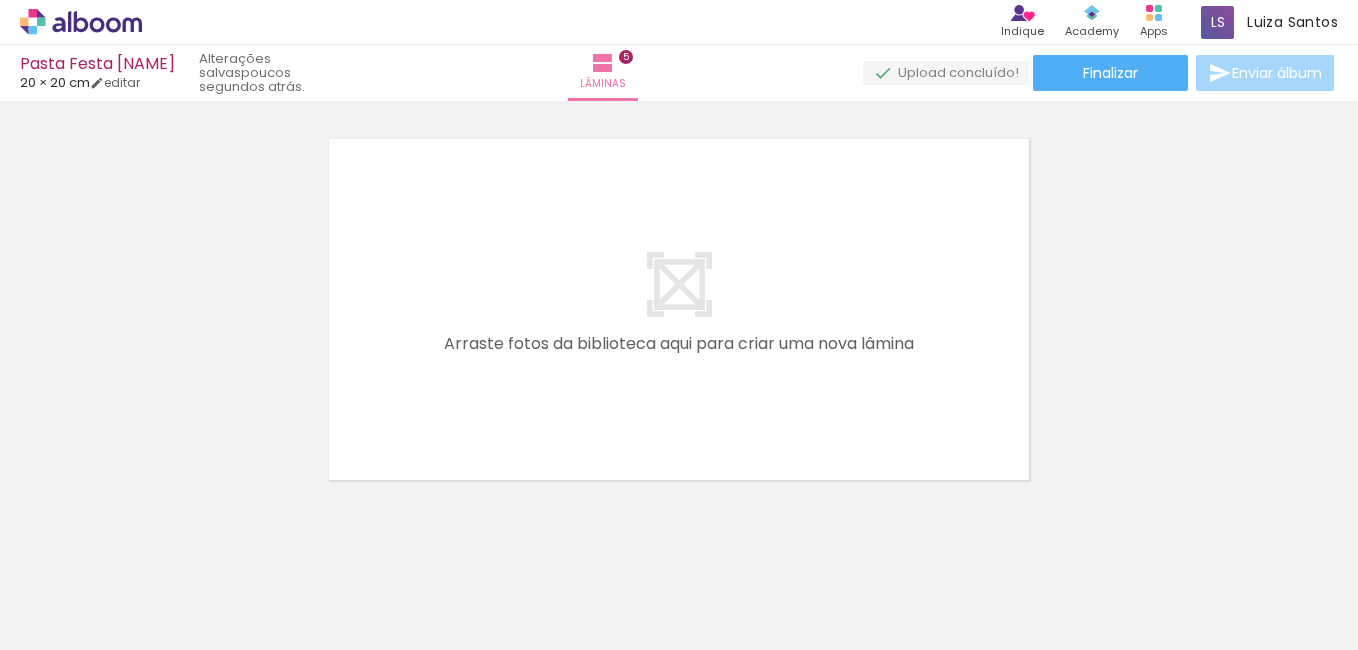 scroll, scrollTop: 2058, scrollLeft: 0, axis: vertical 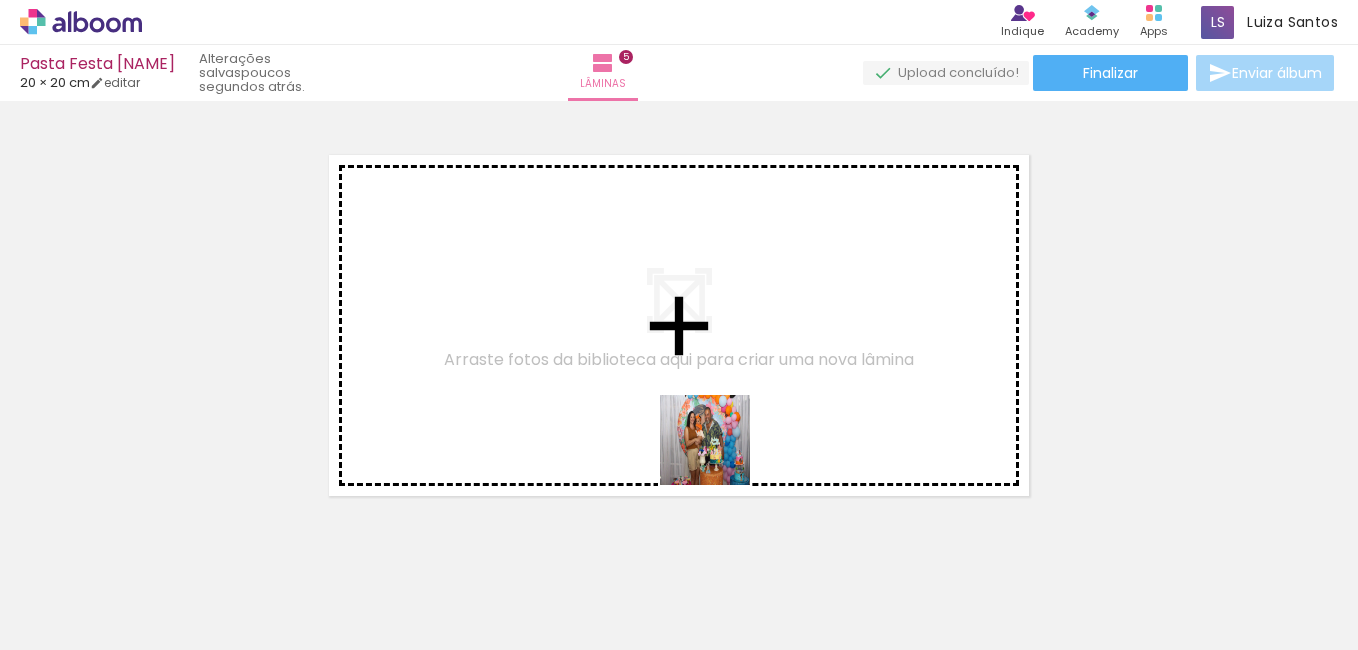 drag, startPoint x: 715, startPoint y: 606, endPoint x: 724, endPoint y: 413, distance: 193.20973 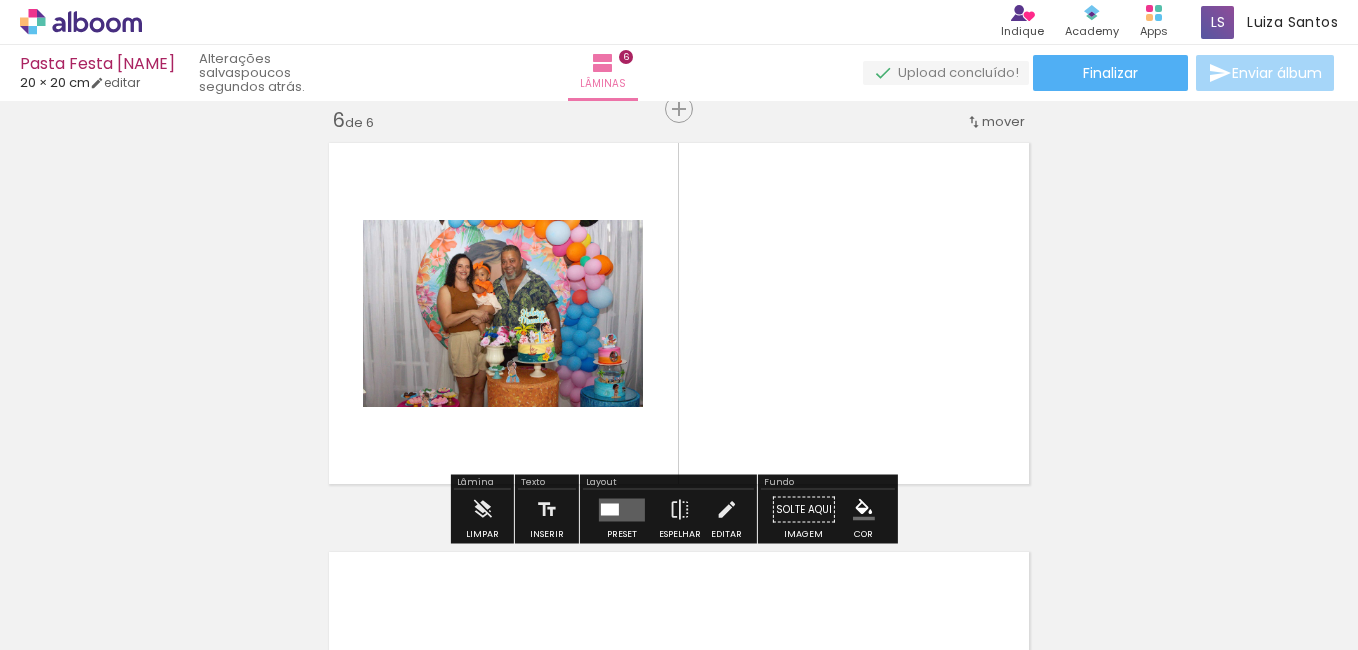 scroll, scrollTop: 2071, scrollLeft: 0, axis: vertical 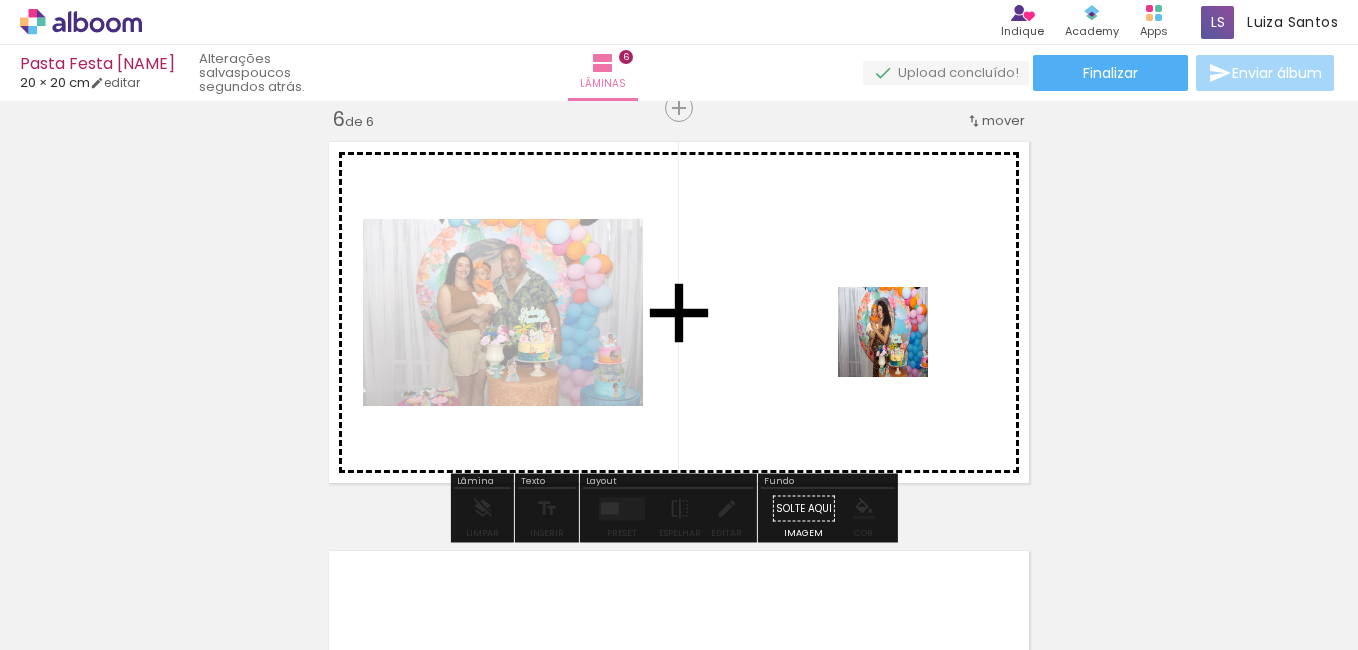 drag, startPoint x: 833, startPoint y: 598, endPoint x: 904, endPoint y: 334, distance: 273.38068 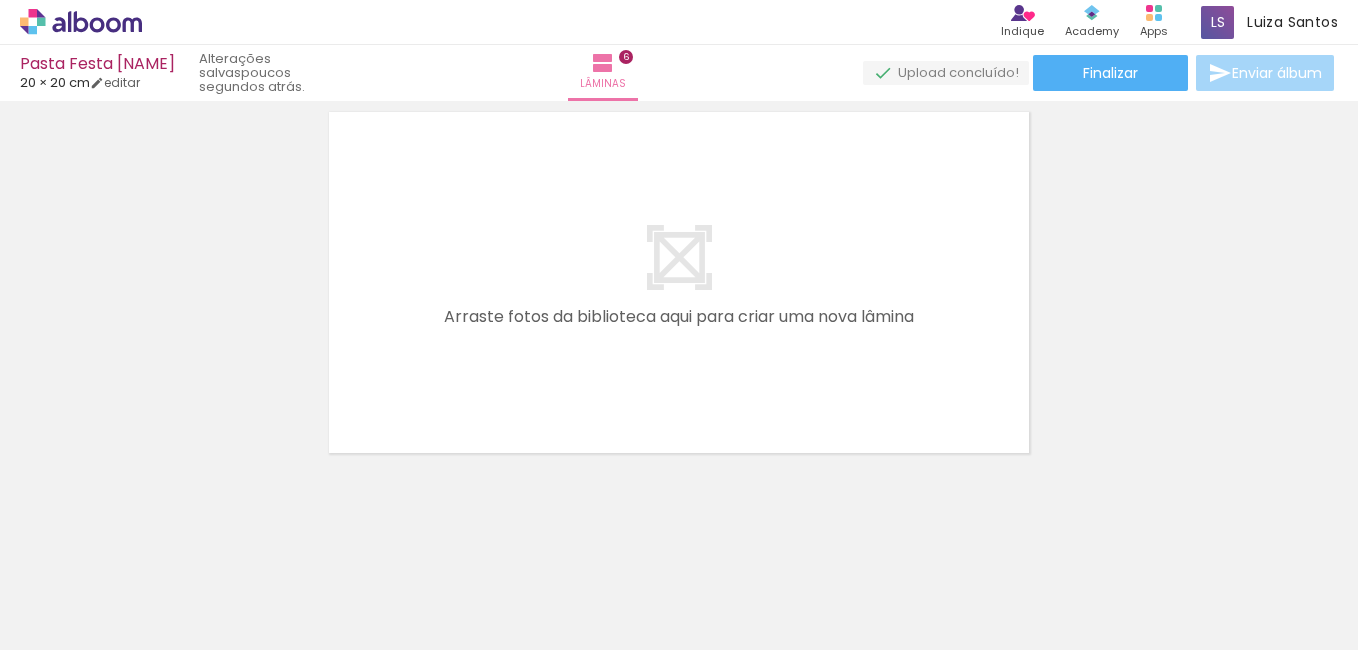 scroll, scrollTop: 2517, scrollLeft: 0, axis: vertical 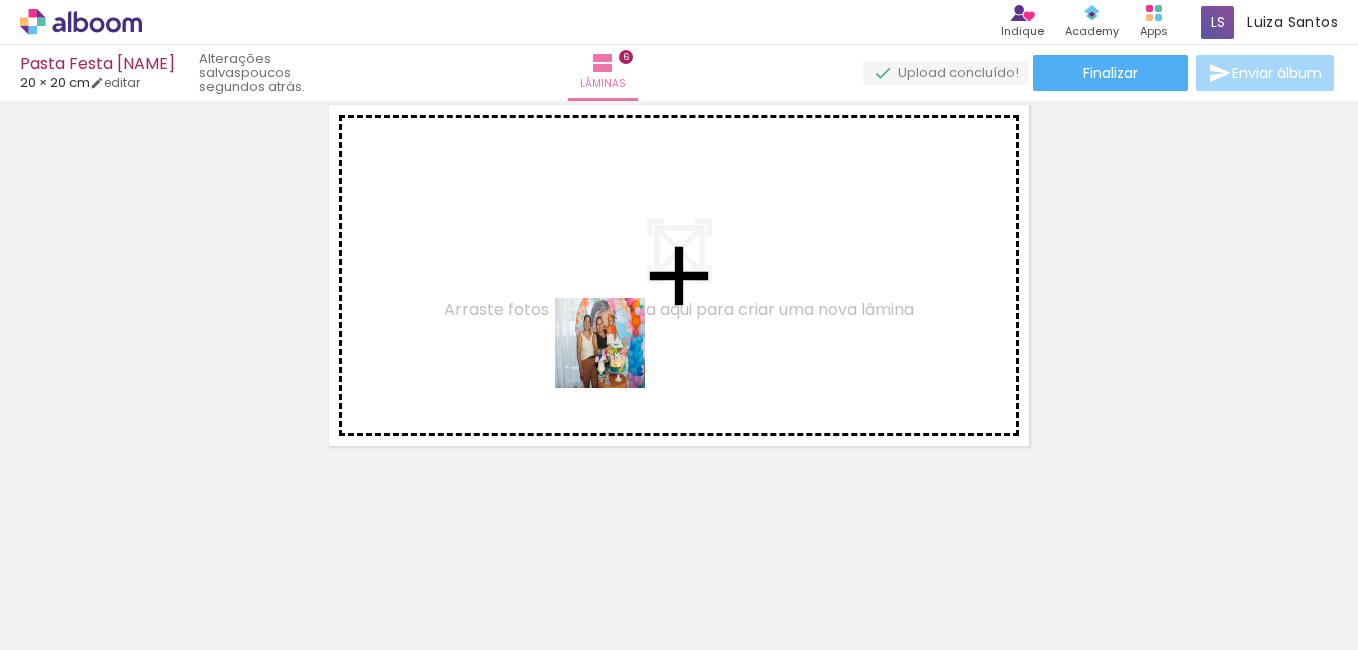 drag, startPoint x: 466, startPoint y: 597, endPoint x: 650, endPoint y: 297, distance: 351.93182 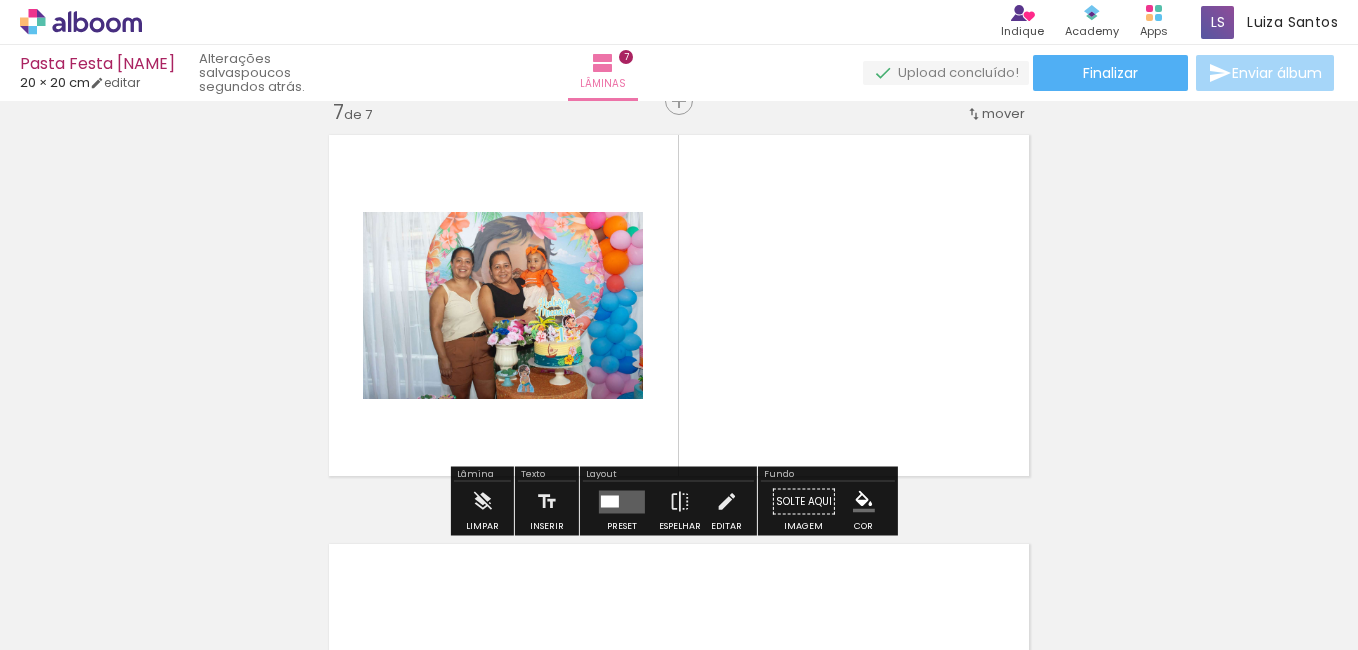 scroll, scrollTop: 2480, scrollLeft: 0, axis: vertical 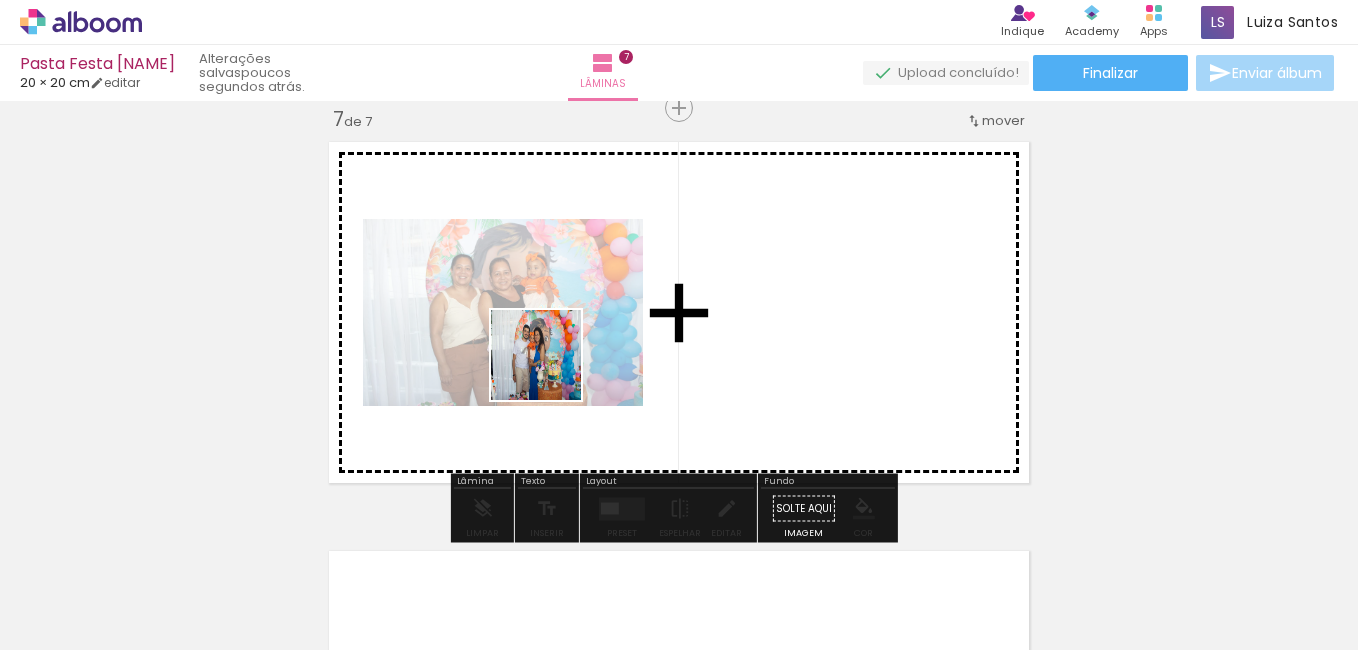 drag, startPoint x: 355, startPoint y: 578, endPoint x: 613, endPoint y: 319, distance: 365.5749 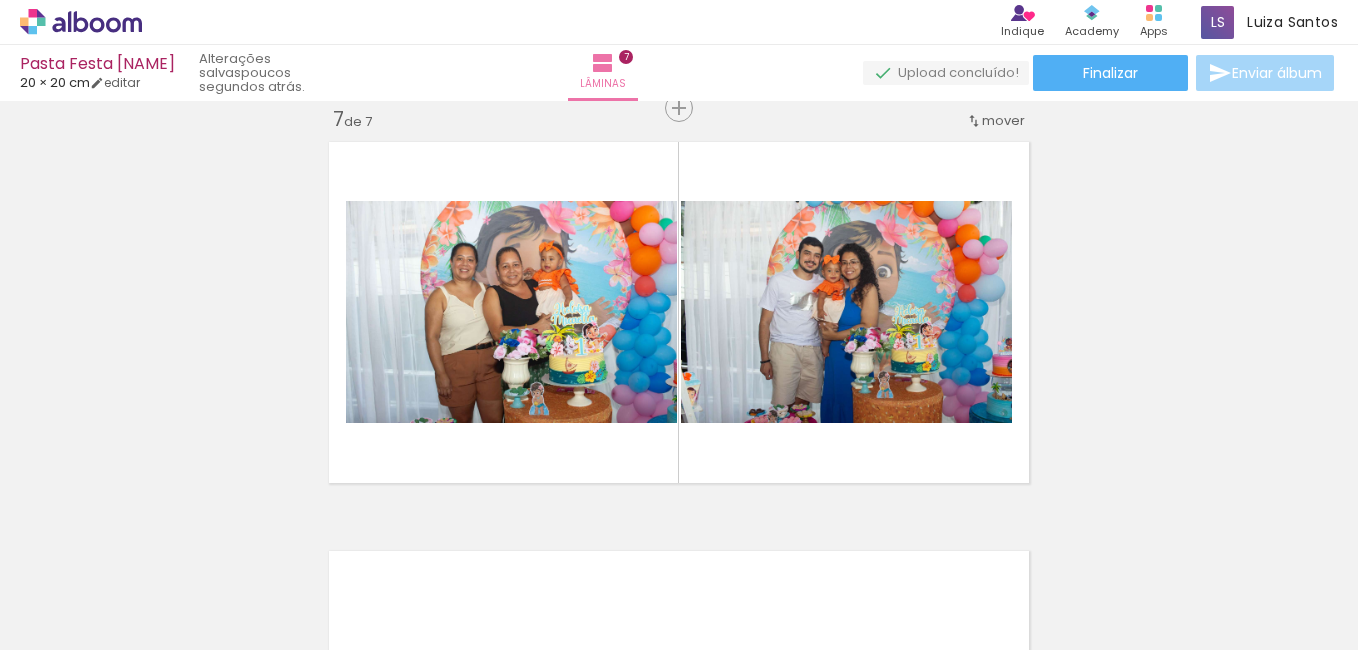scroll, scrollTop: 0, scrollLeft: 2116, axis: horizontal 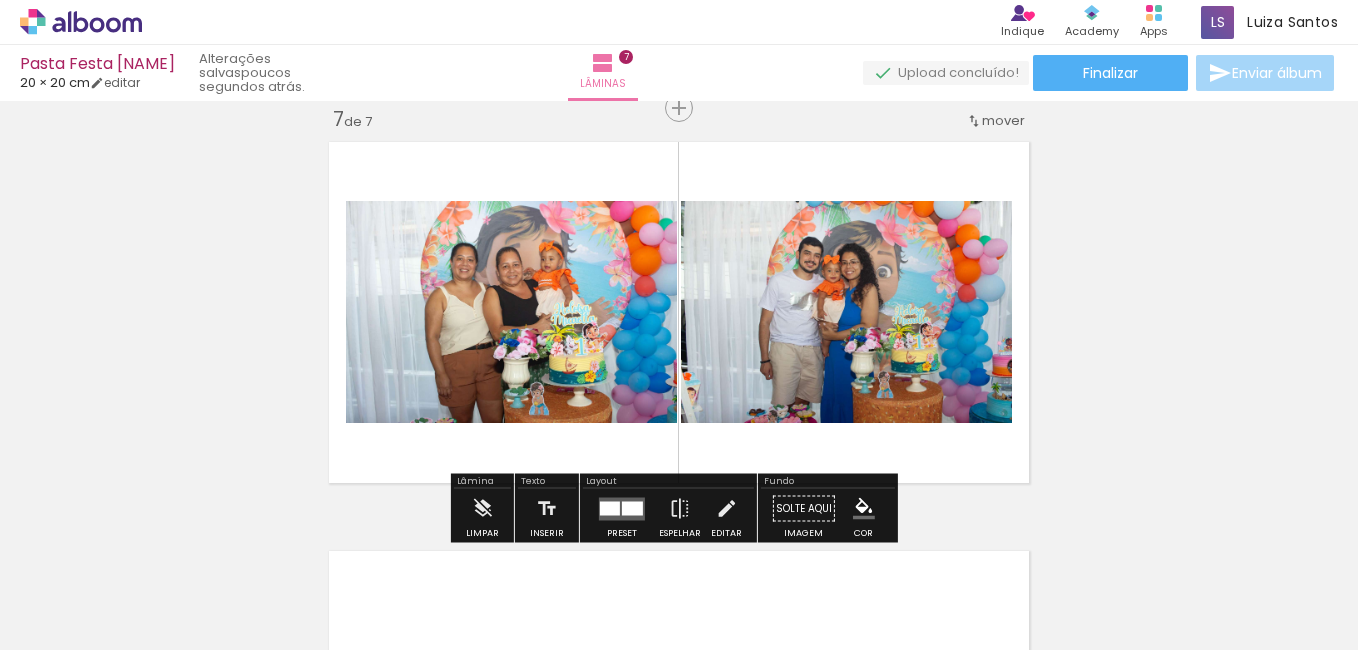 drag, startPoint x: 883, startPoint y: 597, endPoint x: 872, endPoint y: 349, distance: 248.24384 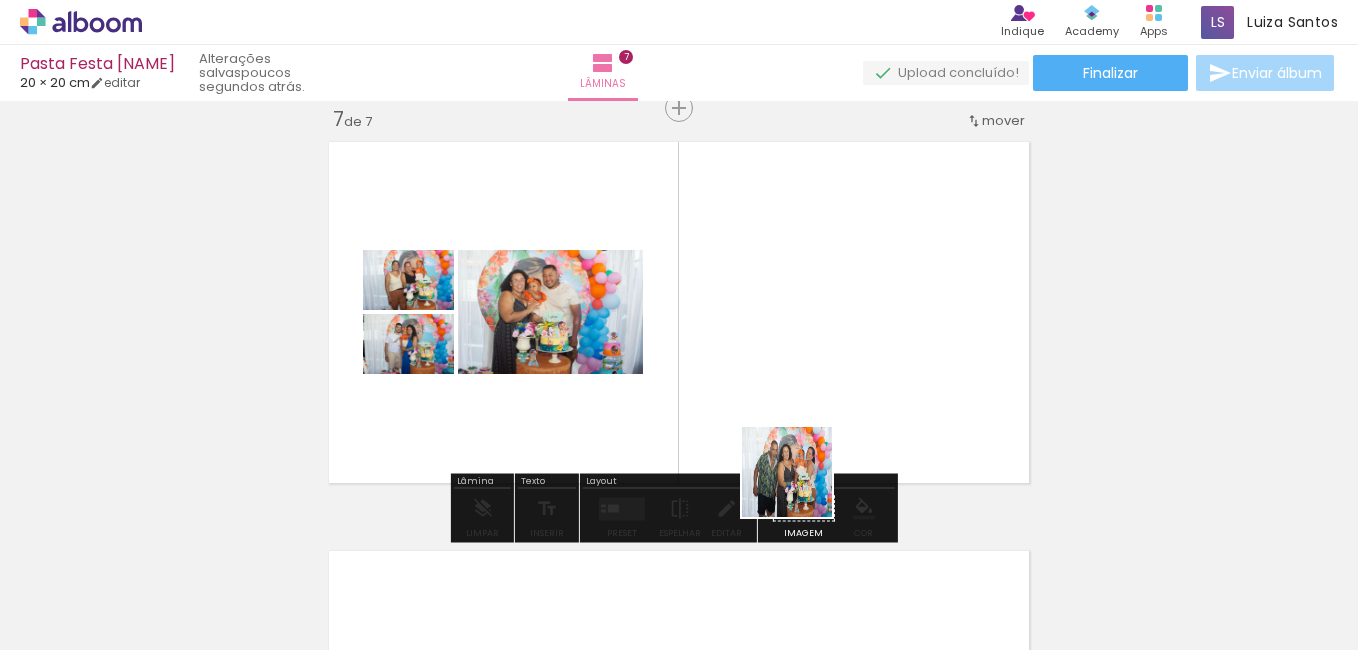 drag, startPoint x: 783, startPoint y: 590, endPoint x: 813, endPoint y: 420, distance: 172.62677 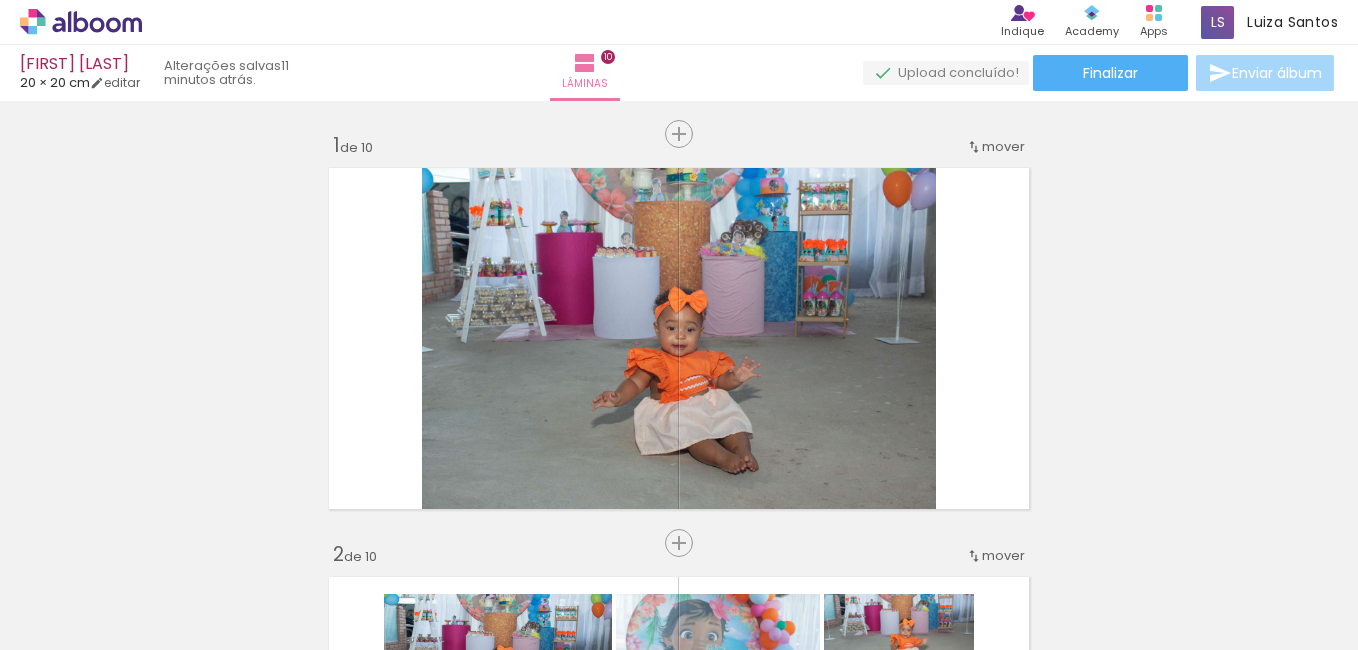 scroll, scrollTop: 0, scrollLeft: 0, axis: both 